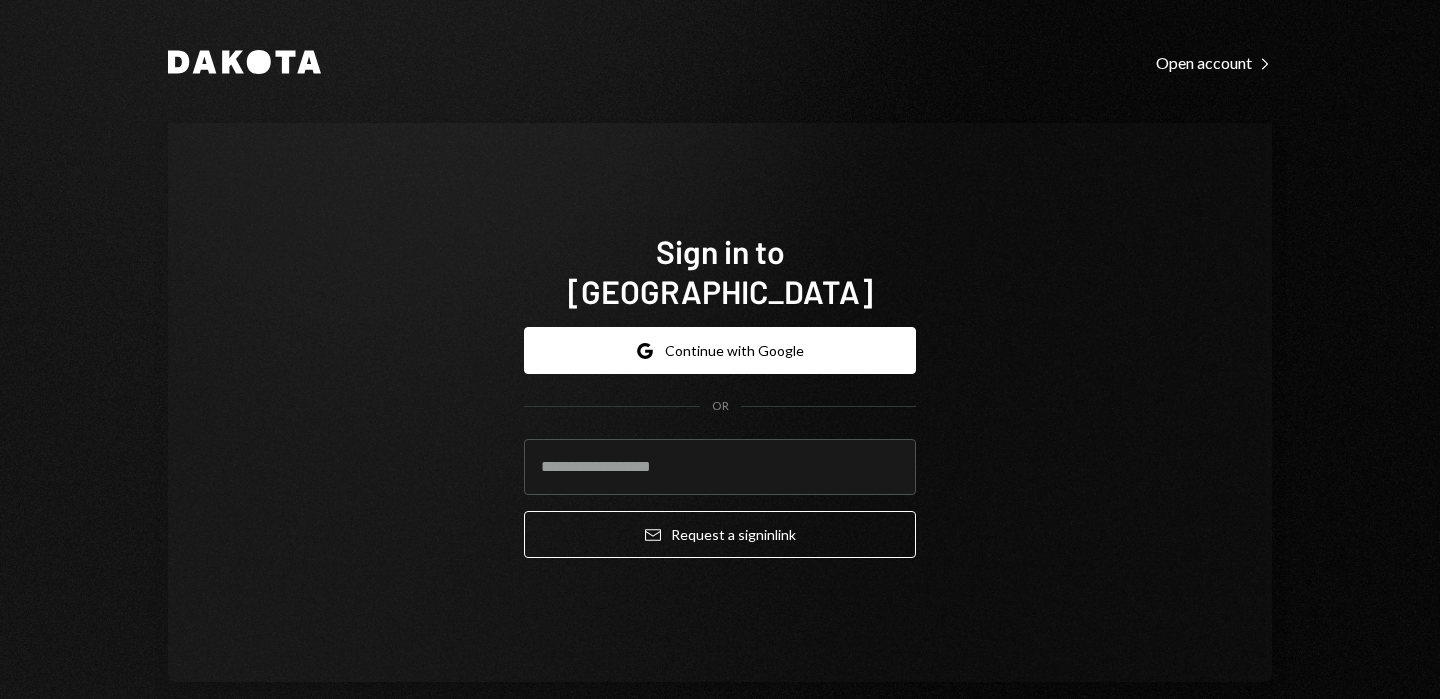 scroll, scrollTop: 0, scrollLeft: 0, axis: both 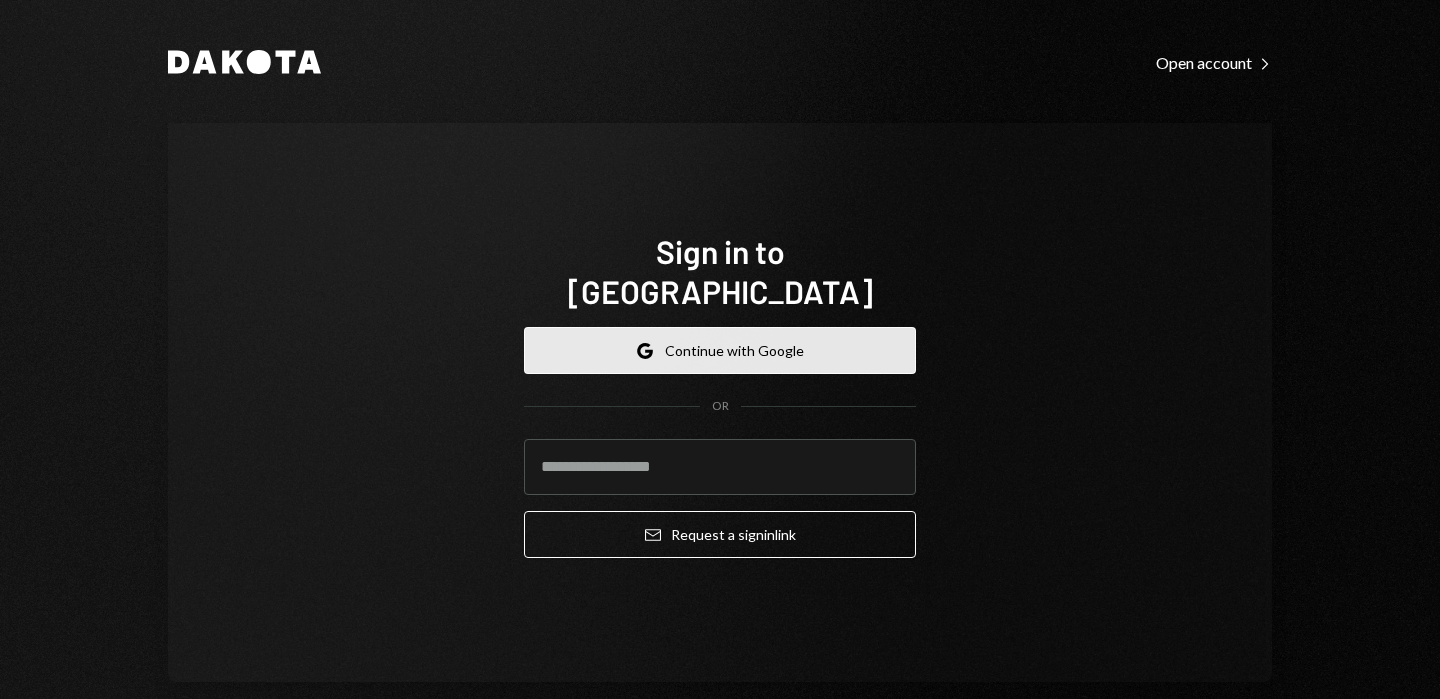 click on "Google  Continue with Google" at bounding box center (720, 350) 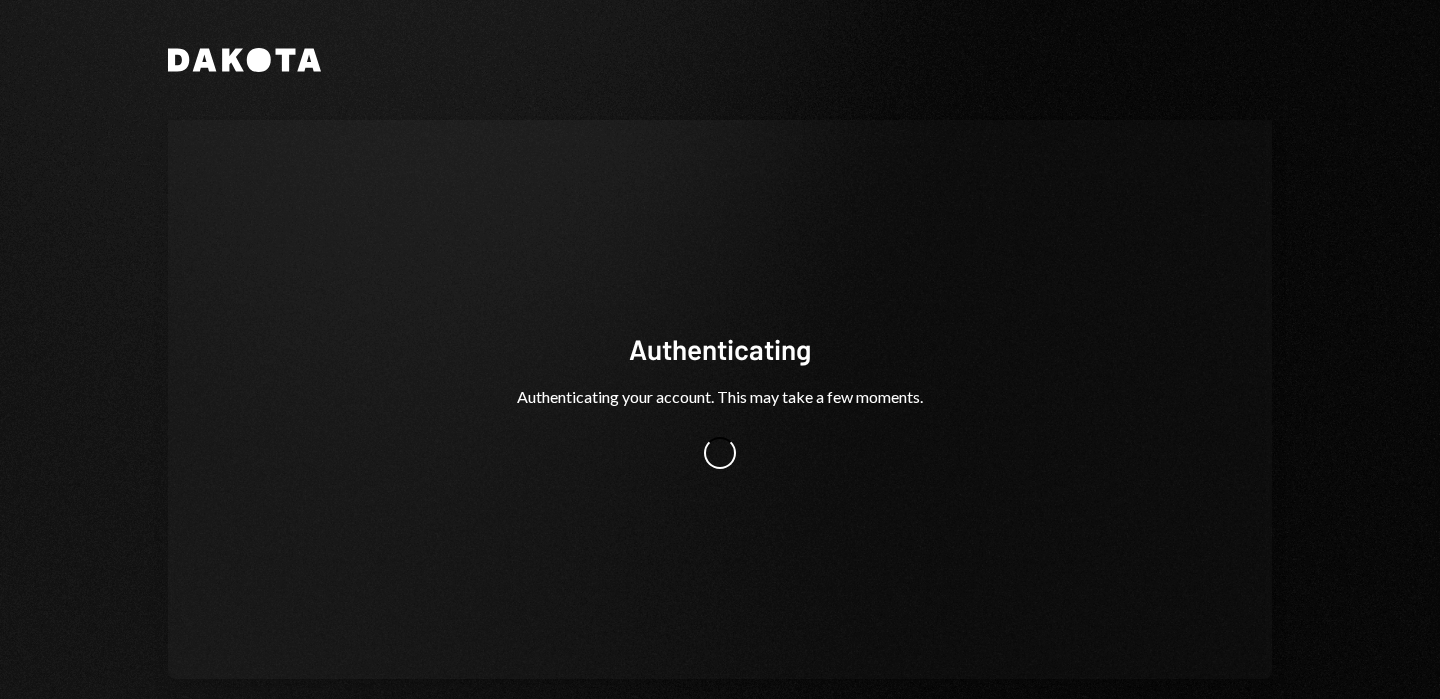 scroll, scrollTop: 0, scrollLeft: 0, axis: both 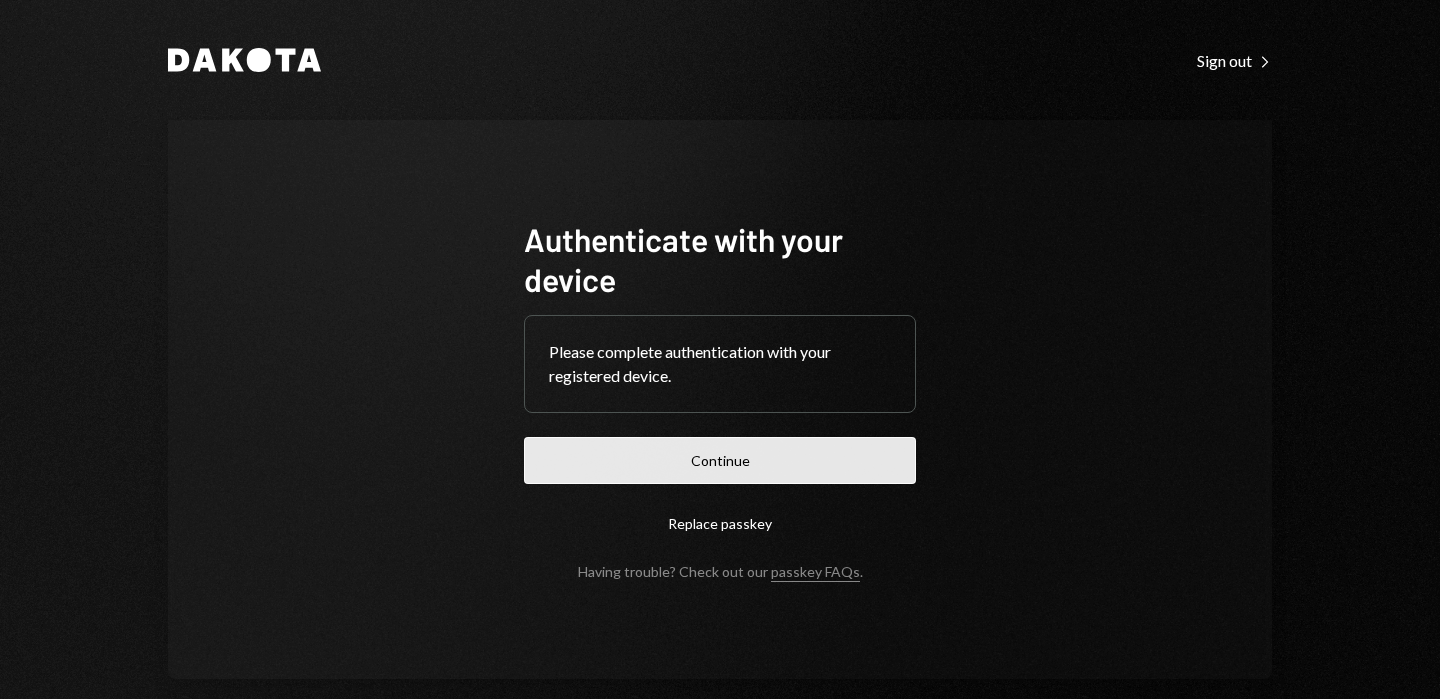 click on "Continue" at bounding box center (720, 460) 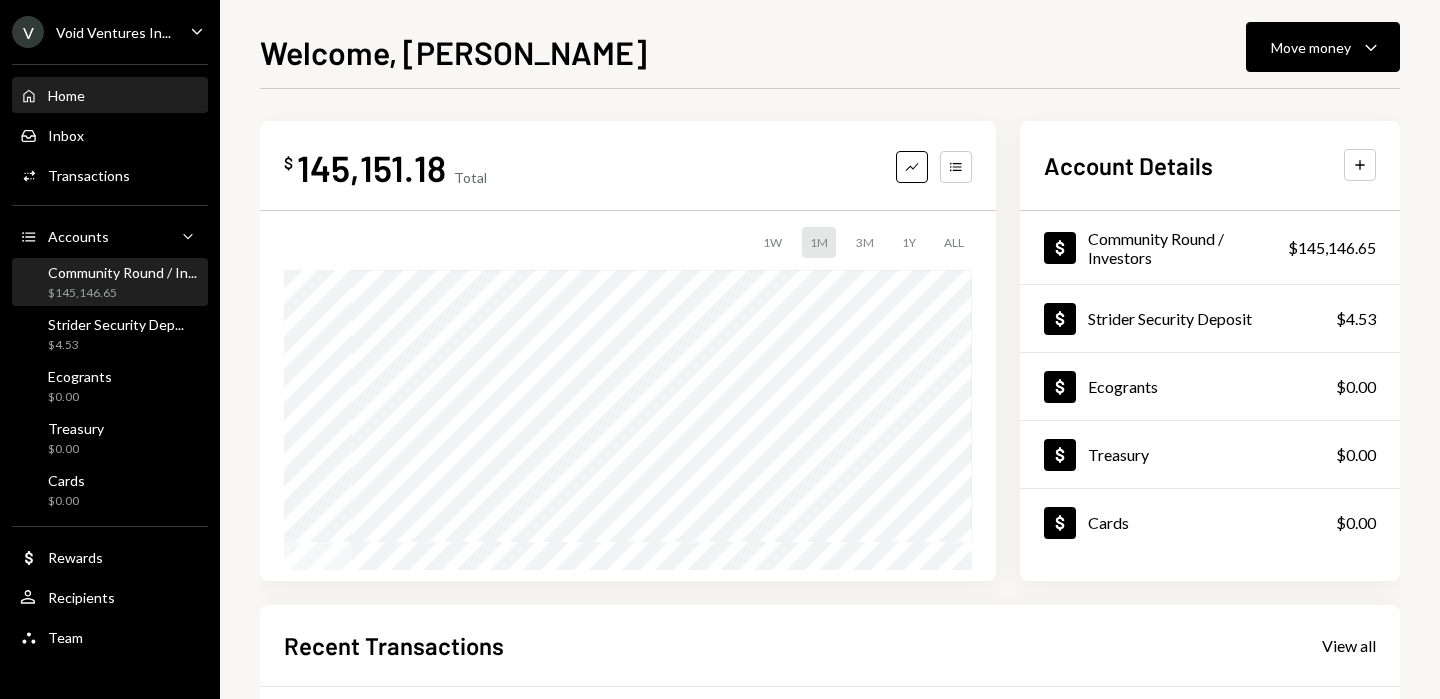 click on "$145,146.65" at bounding box center (122, 293) 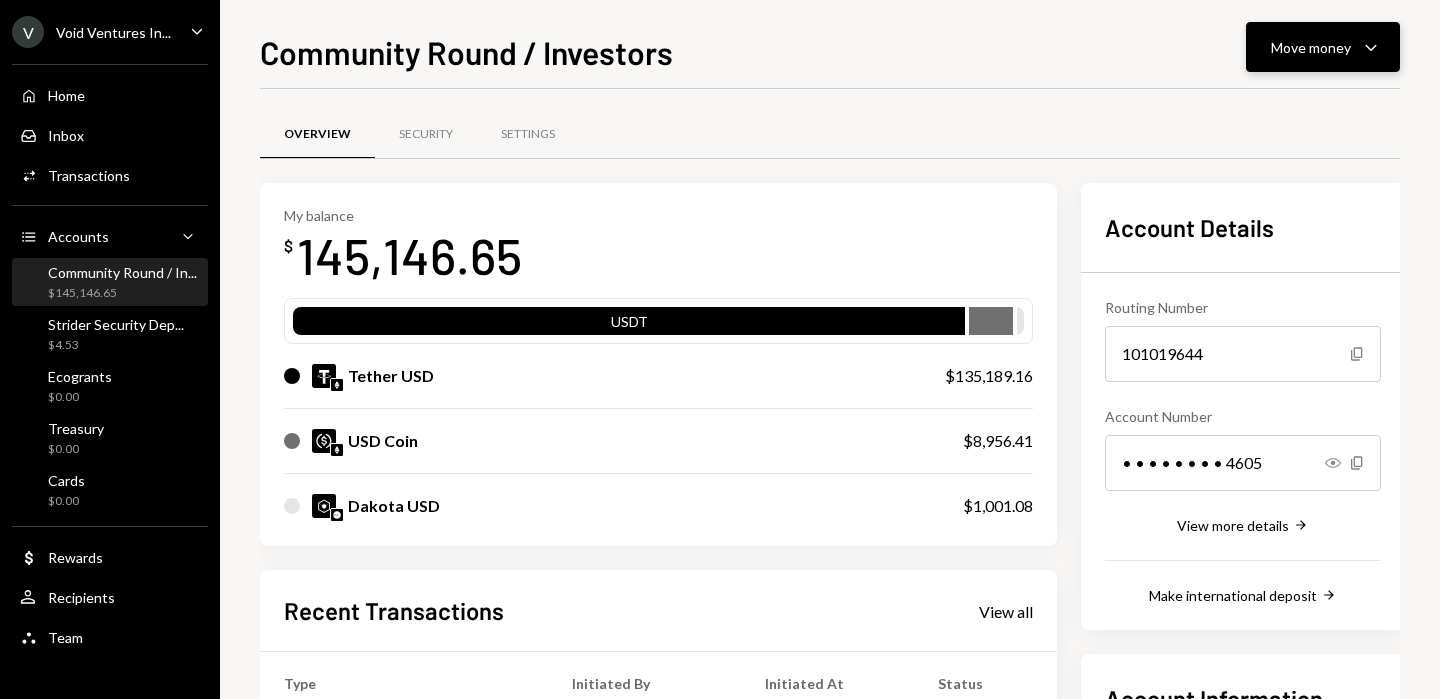 click on "Move money Caret Down" at bounding box center (1323, 47) 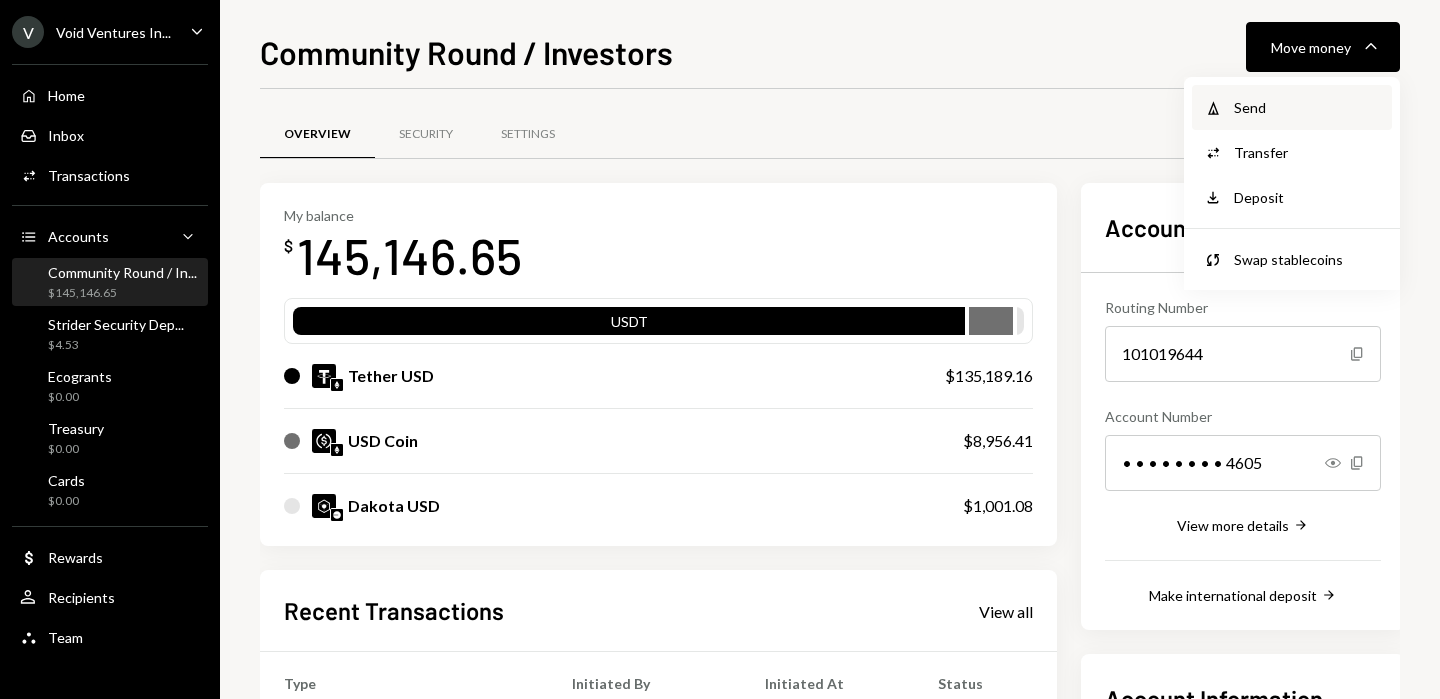 click on "Send" at bounding box center [1307, 107] 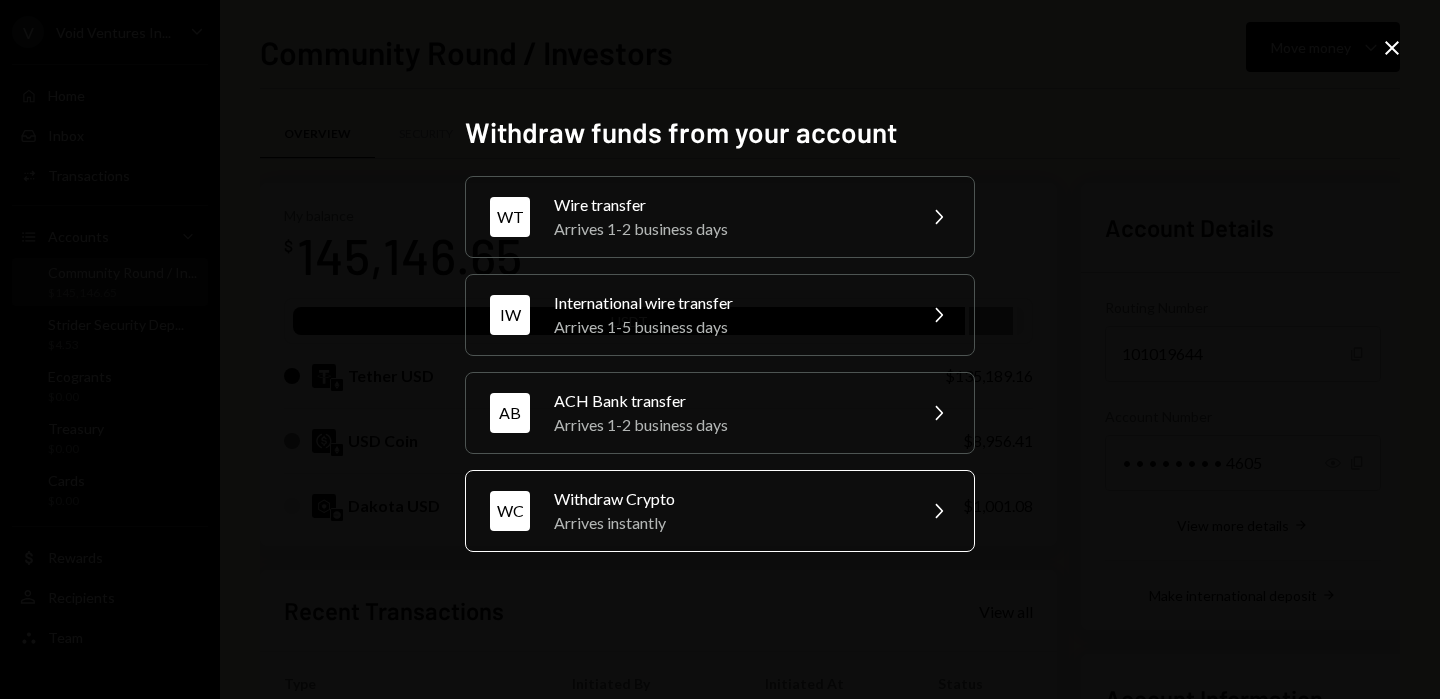 click on "Withdraw Crypto" at bounding box center (728, 499) 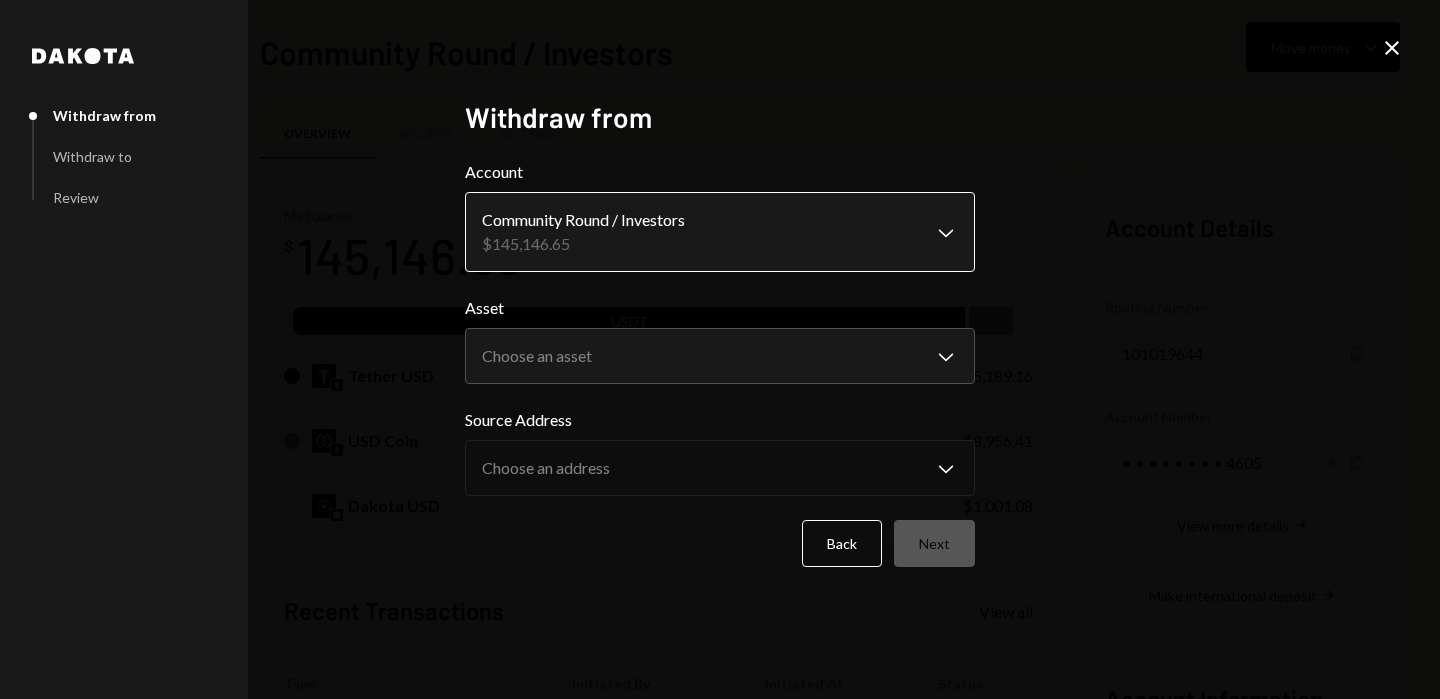 click on "V Void Ventures In... Caret Down Home Home Inbox Inbox Activities Transactions Accounts Accounts Caret Down Community Round / In... $145,146.65 Strider Security Dep... $4.53 Ecogrants $0.00 Treasury $0.00 Cards $0.00 Dollar Rewards User Recipients Team Team Community Round / Investors Move money Caret Down Overview Security Settings My balance $ 145,146.65 USDT Tether USD $135,189.16 USD Coin $8,956.41 Dakota USD $1,001.08 Recent Transactions View all Type Initiated By Initiated At Status Withdrawal 500  USDT Michele Franca 07/02/25 12:47 PM Completed Deposit 8,956.41  USDC 0xA9D1...1d3E43 Copy 07/02/25 10:41 AM Completed Stablecoin Conversion $8,960.00 Michele Franca 07/02/25 10:35 AM Completed Deposit 0.009  USDT 0x5800...361f49 Copy 06/29/25 5:18 AM Completed Withdrawal 9  USDT Michele Franca 06/29/25 5:16 AM Completed Account Details Routing Number 101019644 Copy Account Number • • • • • • • •  4605 Show Copy View more details Right Arrow Make international deposit Right Arrow $8,957.90" at bounding box center [720, 349] 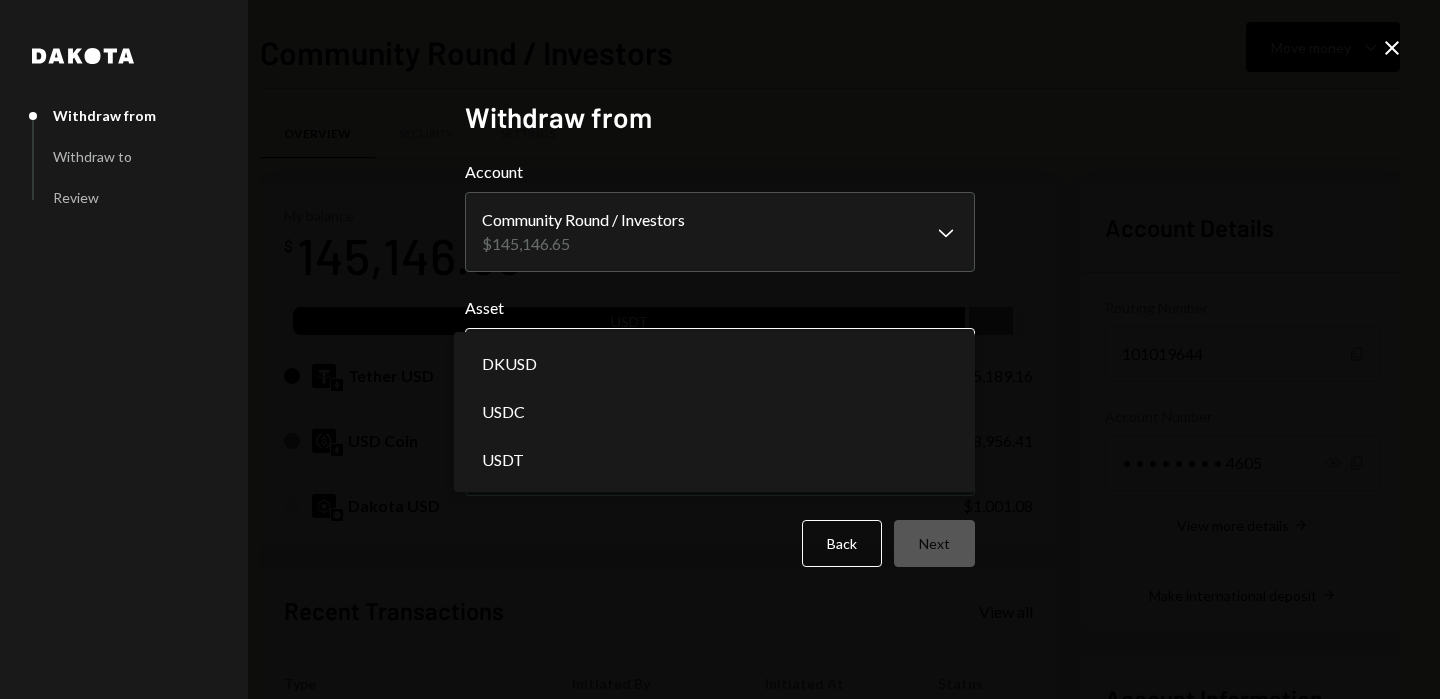 click on "V Void Ventures In... Caret Down Home Home Inbox Inbox Activities Transactions Accounts Accounts Caret Down Community Round / In... $145,146.65 Strider Security Dep... $4.53 Ecogrants $0.00 Treasury $0.00 Cards $0.00 Dollar Rewards User Recipients Team Team Community Round / Investors Move money Caret Down Overview Security Settings My balance $ 145,146.65 USDT Tether USD $135,189.16 USD Coin $8,956.41 Dakota USD $1,001.08 Recent Transactions View all Type Initiated By Initiated At Status Withdrawal 500  USDT Michele Franca 07/02/25 12:47 PM Completed Deposit 8,956.41  USDC 0xA9D1...1d3E43 Copy 07/02/25 10:41 AM Completed Stablecoin Conversion $8,960.00 Michele Franca 07/02/25 10:35 AM Completed Deposit 0.009  USDT 0x5800...361f49 Copy 06/29/25 5:18 AM Completed Withdrawal 9  USDT Michele Franca 06/29/25 5:16 AM Completed Account Details Routing Number 101019644 Copy Account Number • • • • • • • •  4605 Show Copy View more details Right Arrow Make international deposit Right Arrow $8,957.90" at bounding box center (720, 349) 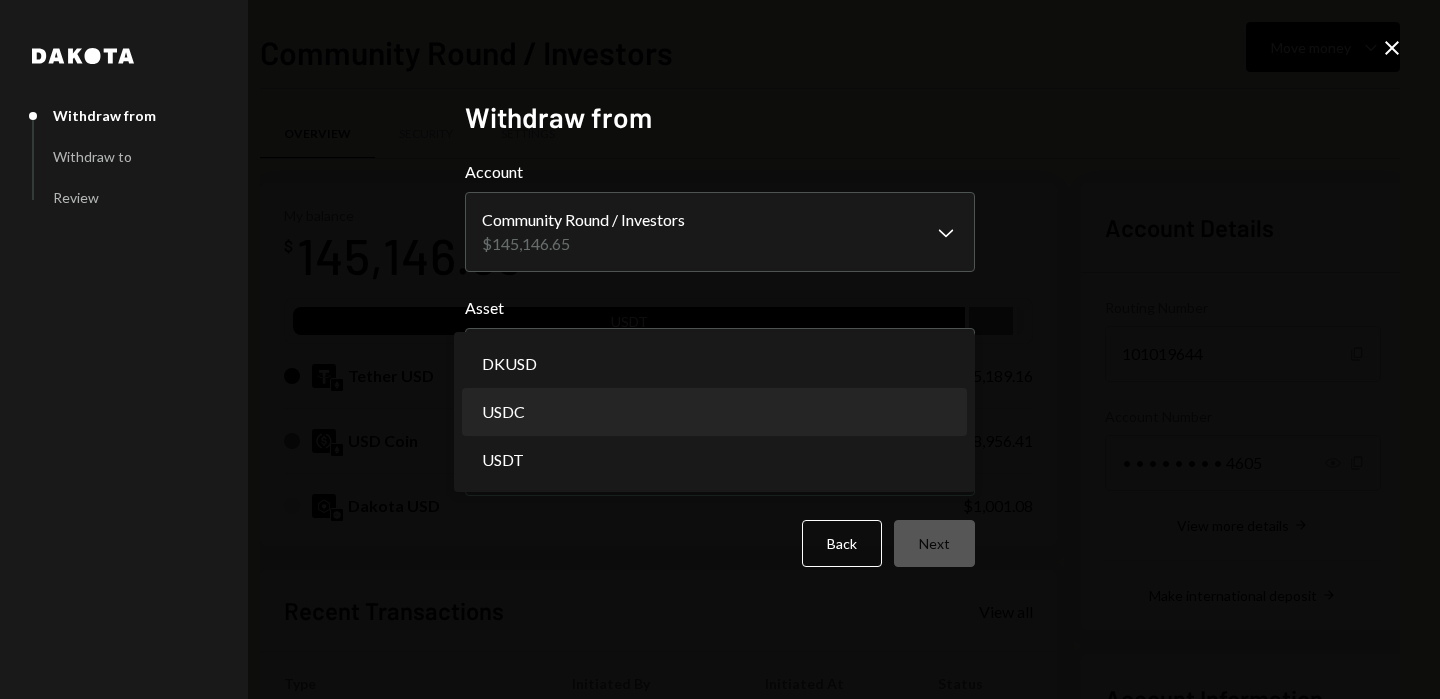 select on "****" 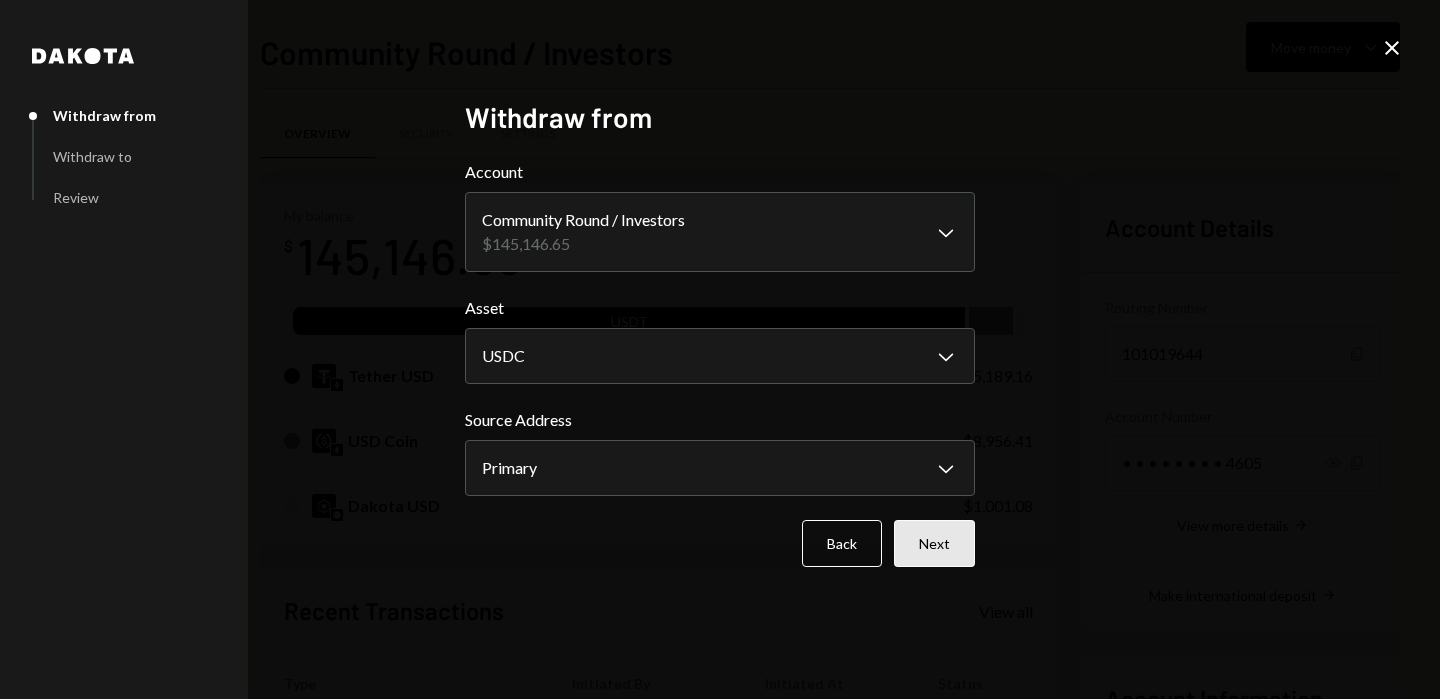 click on "Next" at bounding box center (934, 543) 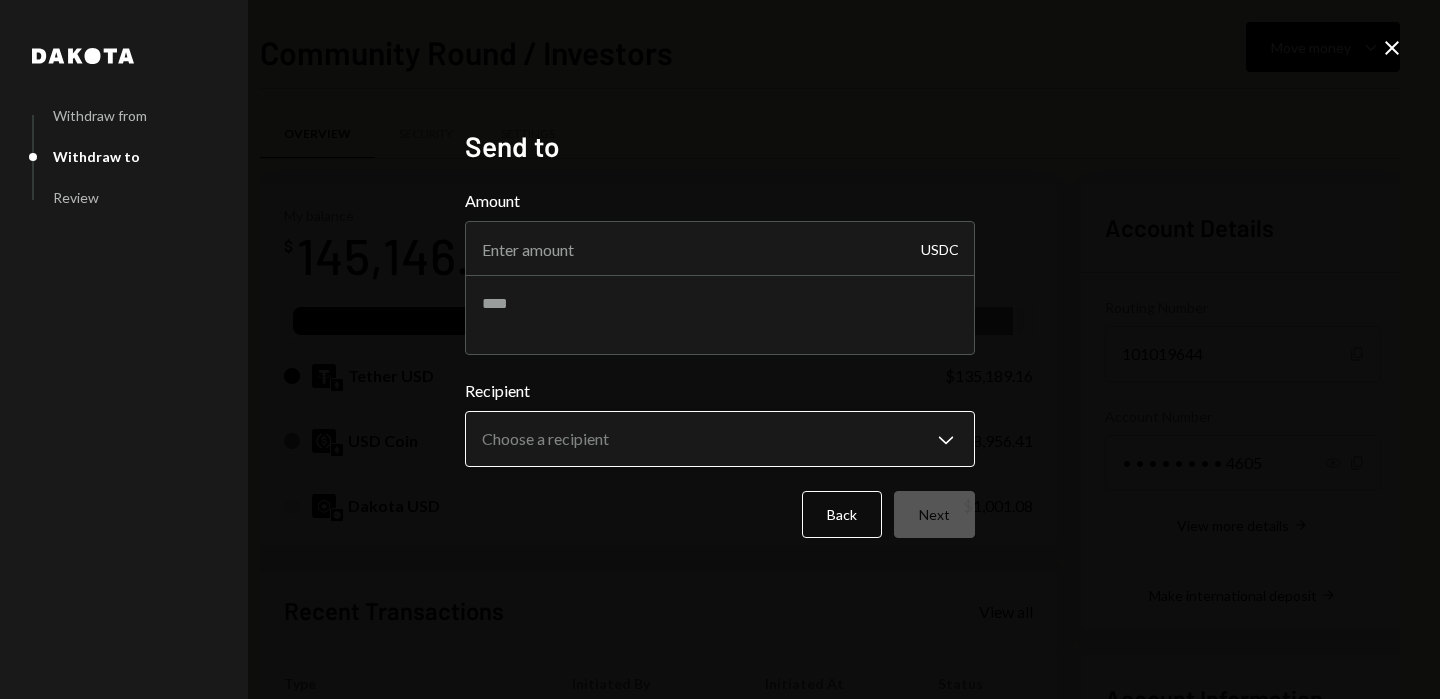 click on "V Void Ventures In... Caret Down Home Home Inbox Inbox Activities Transactions Accounts Accounts Caret Down Community Round / In... $145,146.65 Strider Security Dep... $4.53 Ecogrants $0.00 Treasury $0.00 Cards $0.00 Dollar Rewards User Recipients Team Team Community Round / Investors Move money Caret Down Overview Security Settings My balance $ 145,146.65 USDT Tether USD $135,189.16 USD Coin $8,956.41 Dakota USD $1,001.08 Recent Transactions View all Type Initiated By Initiated At Status Withdrawal 500  USDT Michele Franca 07/02/25 12:47 PM Completed Deposit 8,956.41  USDC 0xA9D1...1d3E43 Copy 07/02/25 10:41 AM Completed Stablecoin Conversion $8,960.00 Michele Franca 07/02/25 10:35 AM Completed Deposit 0.009  USDT 0x5800...361f49 Copy 06/29/25 5:18 AM Completed Withdrawal 9  USDT Michele Franca 06/29/25 5:16 AM Completed Account Details Routing Number 101019644 Copy Account Number • • • • • • • •  4605 Show Copy View more details Right Arrow Make international deposit Right Arrow $8,957.90" at bounding box center (720, 349) 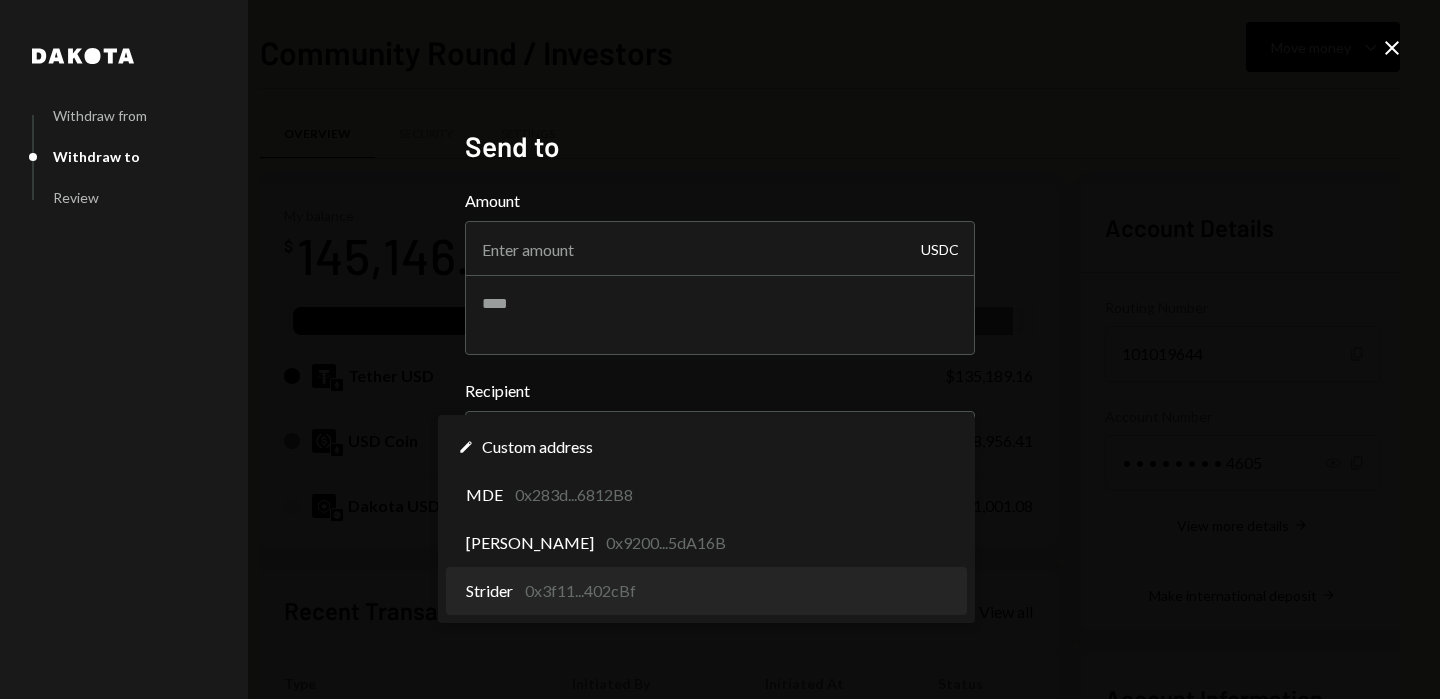 select on "**********" 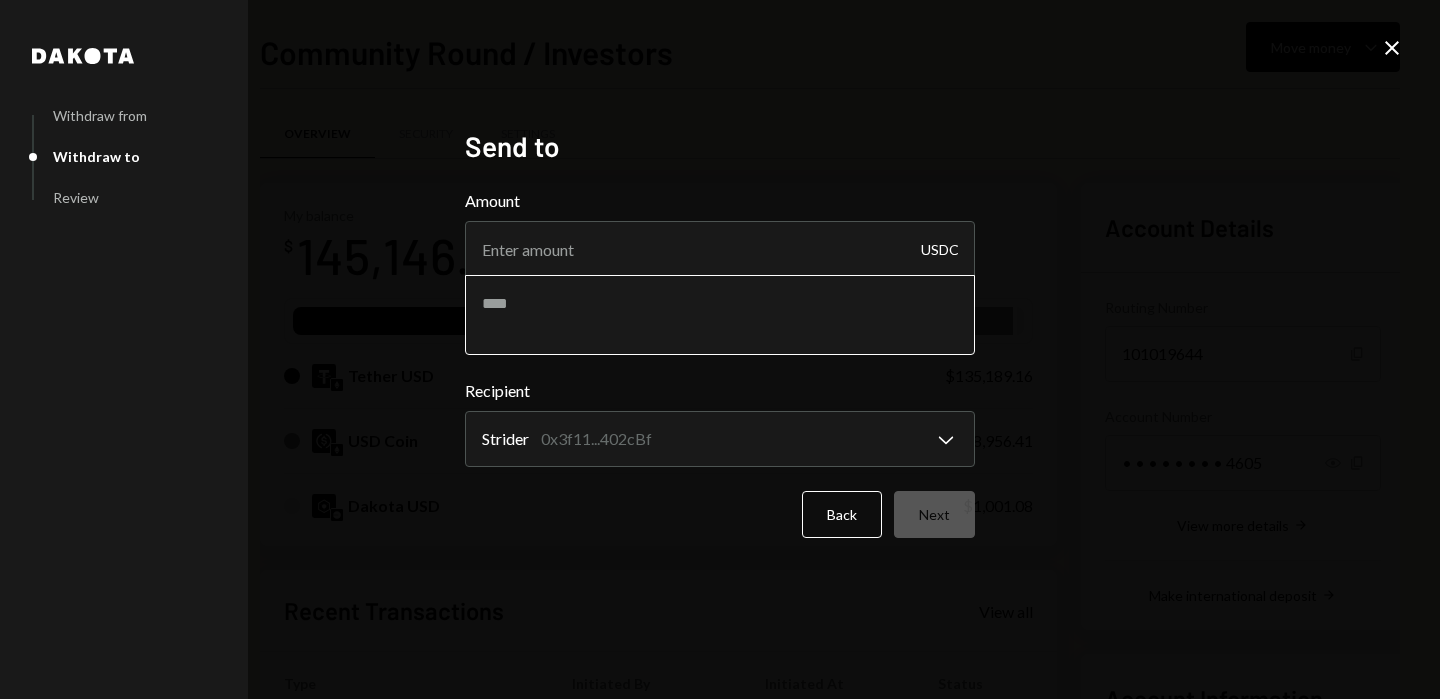 click at bounding box center (720, 315) 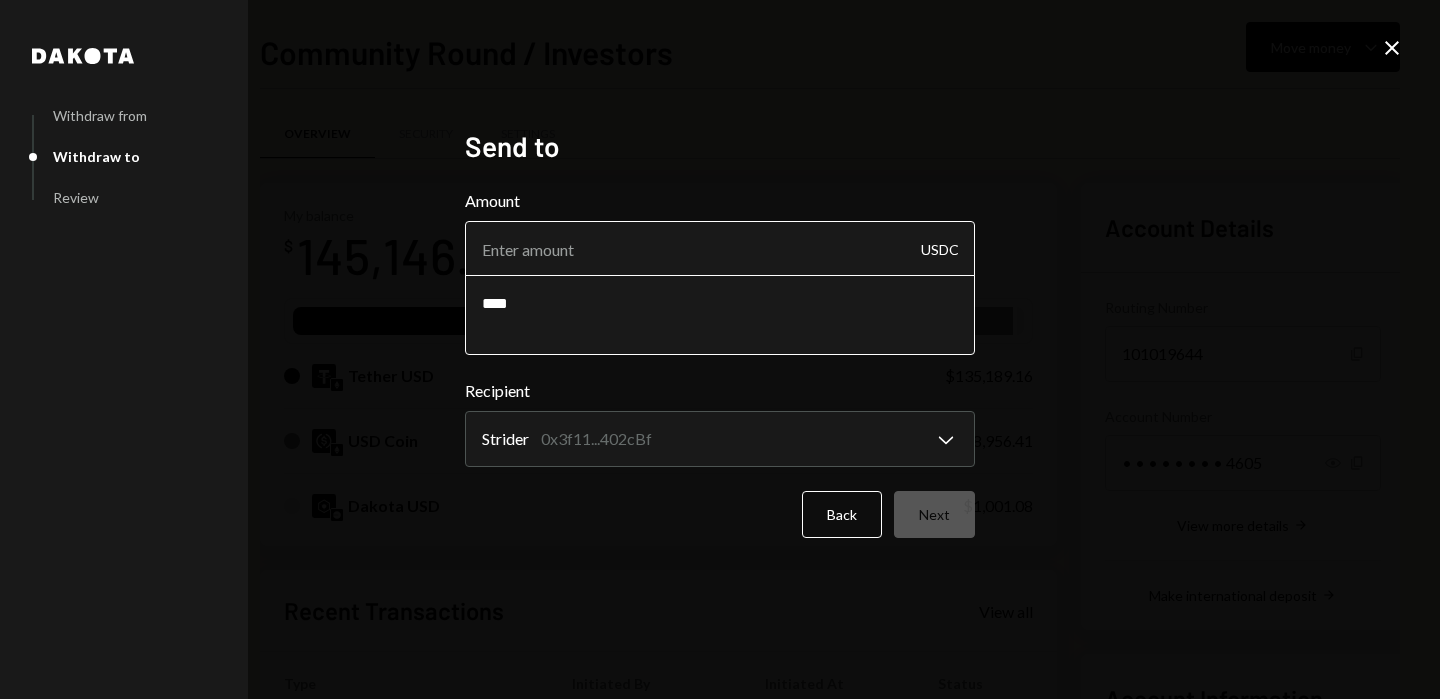 type on "****" 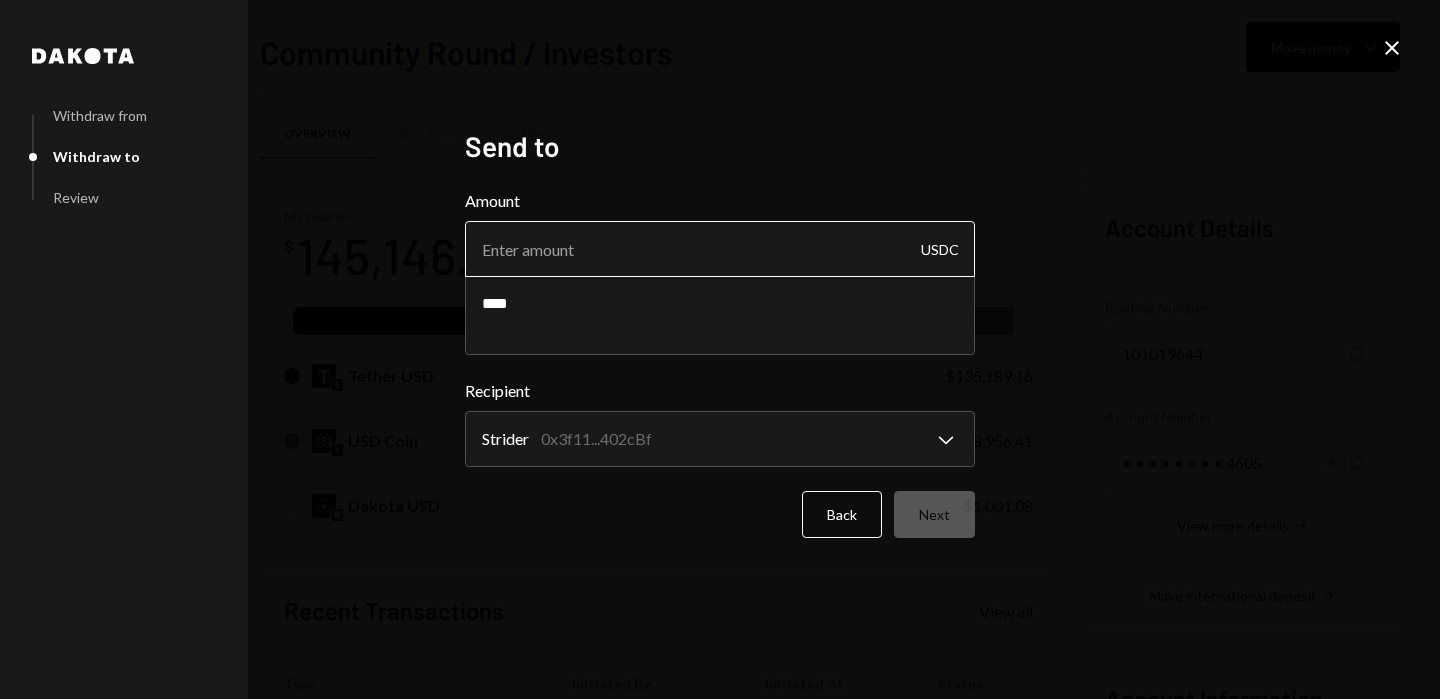 click on "Amount" at bounding box center [720, 249] 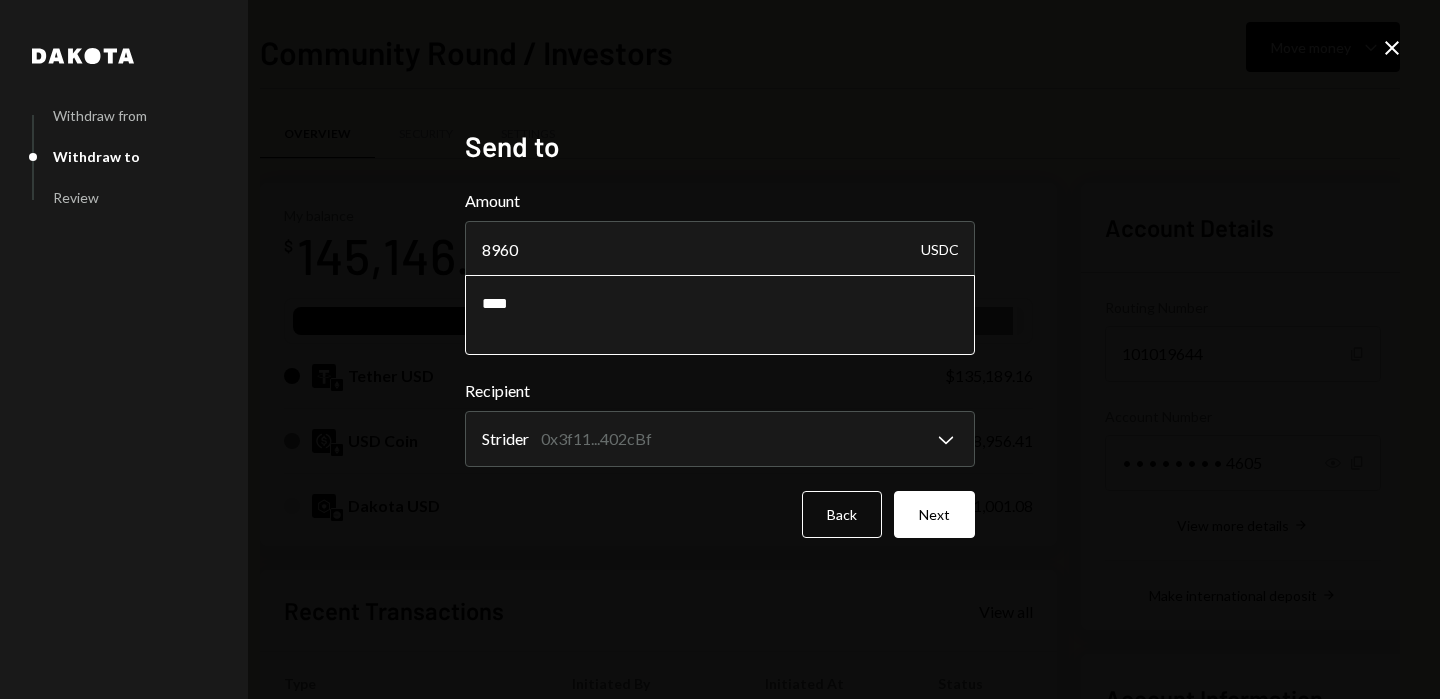type on "8960" 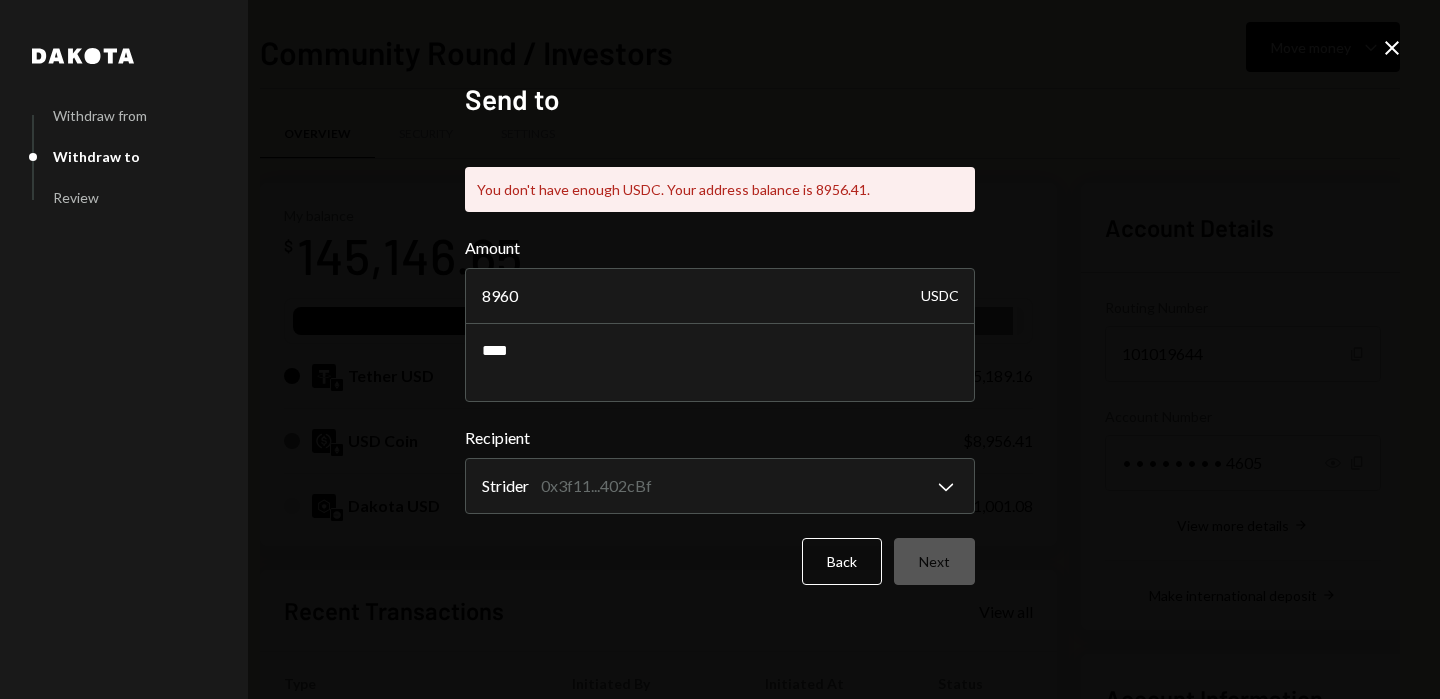 drag, startPoint x: 722, startPoint y: 322, endPoint x: 400, endPoint y: 280, distance: 324.72757 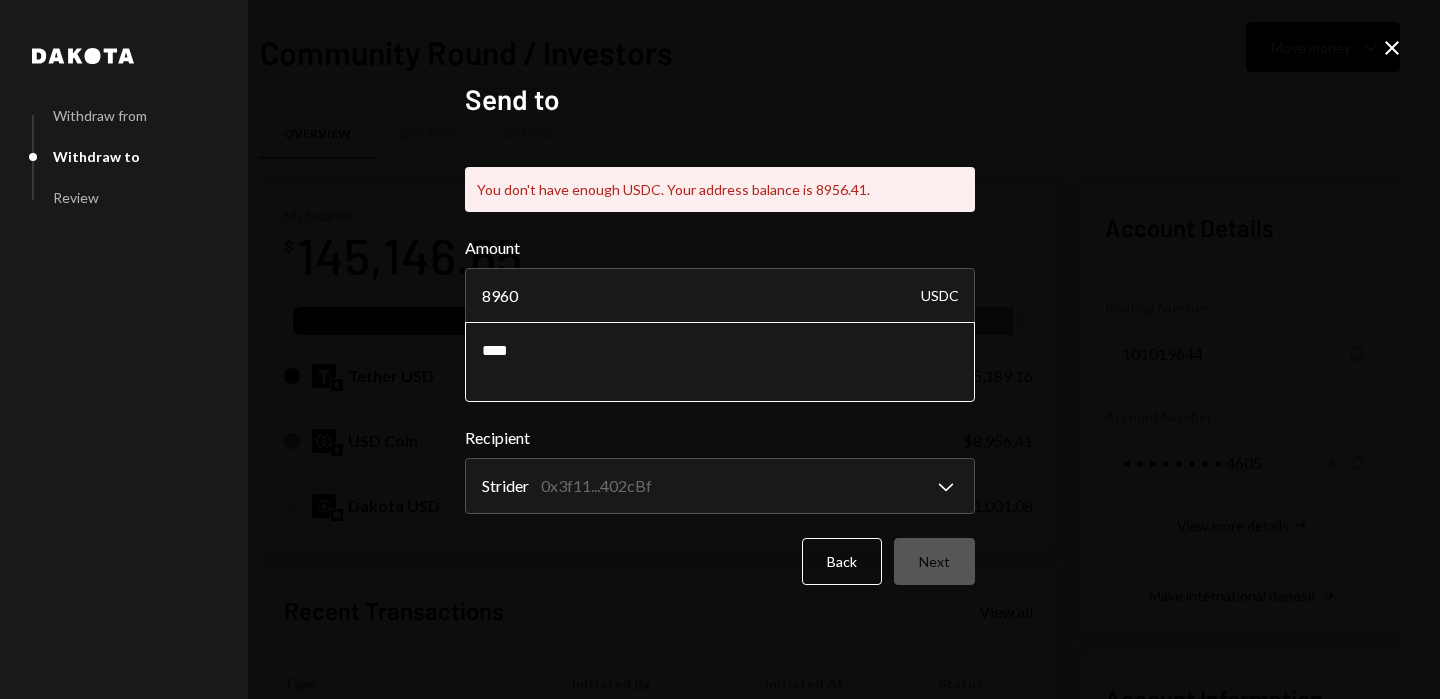 drag, startPoint x: 557, startPoint y: 352, endPoint x: 424, endPoint y: 336, distance: 133.95895 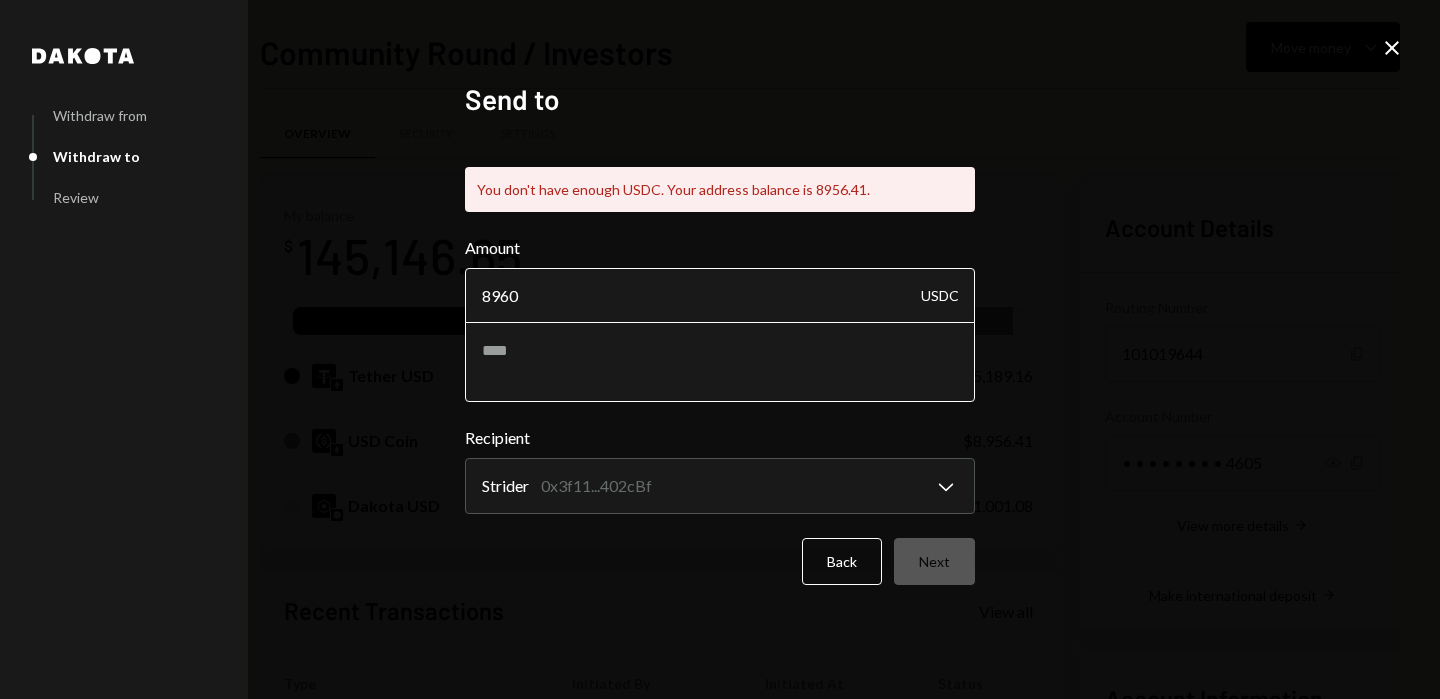 type 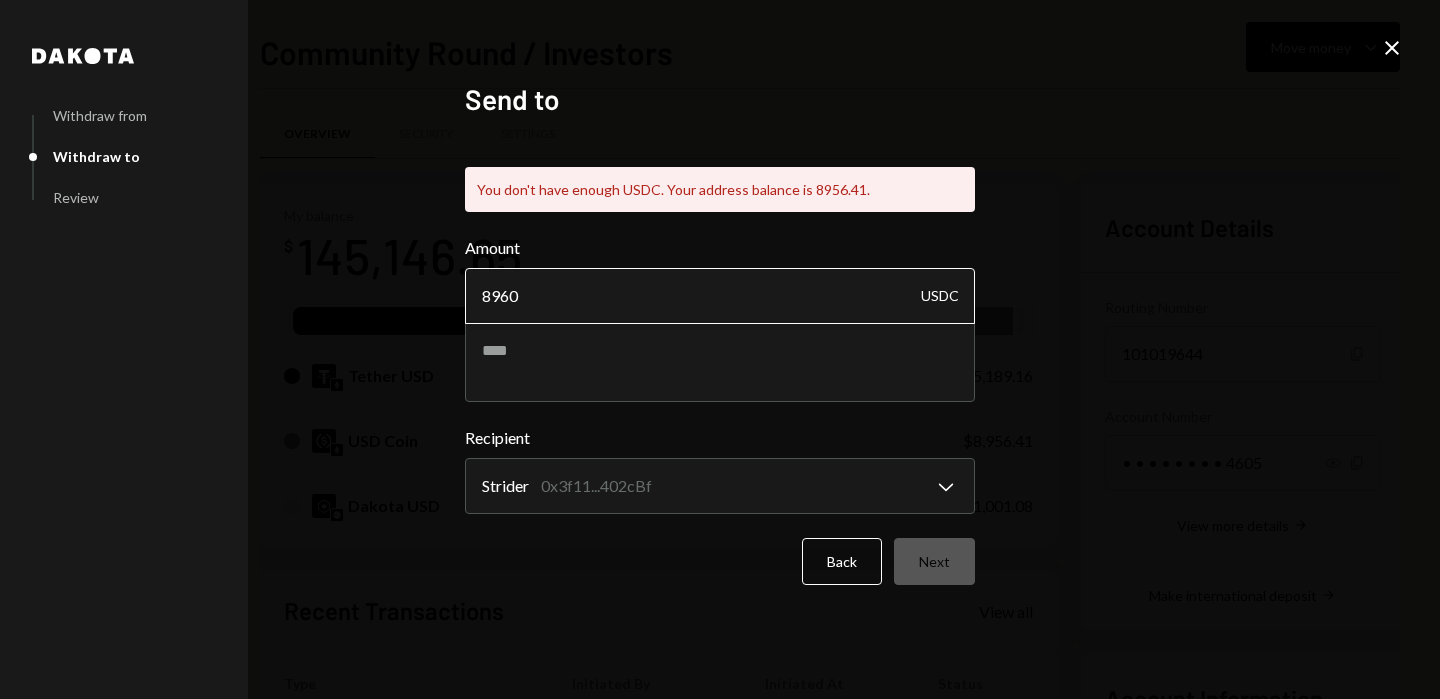 click on "8960" at bounding box center [720, 296] 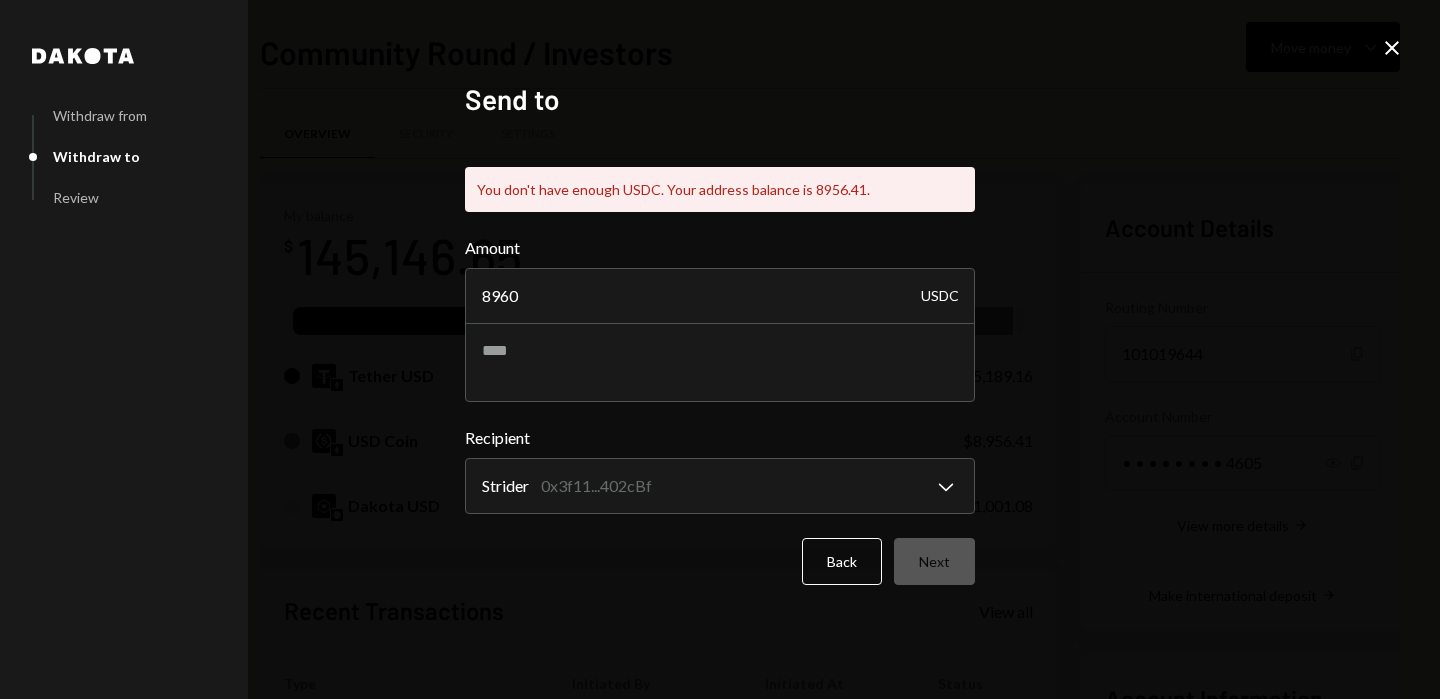 drag, startPoint x: 515, startPoint y: 299, endPoint x: 462, endPoint y: 288, distance: 54.129475 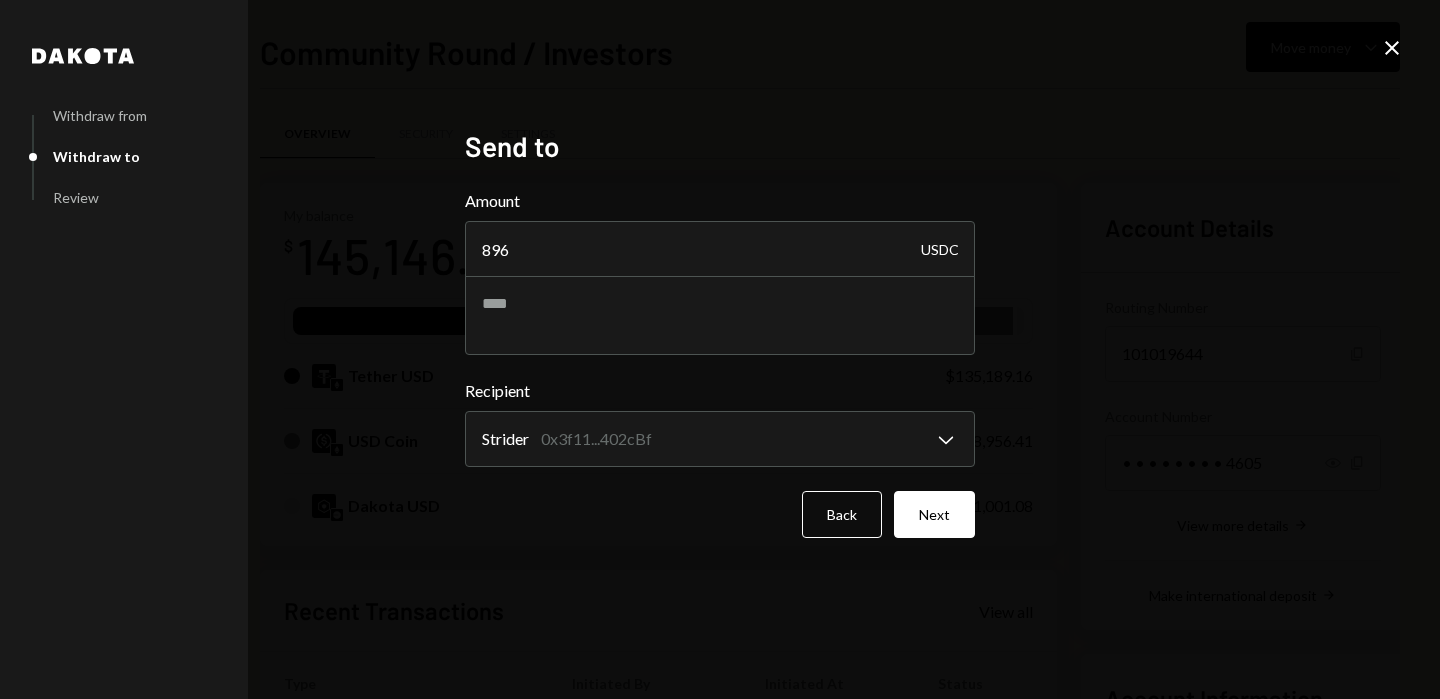 type on "8960" 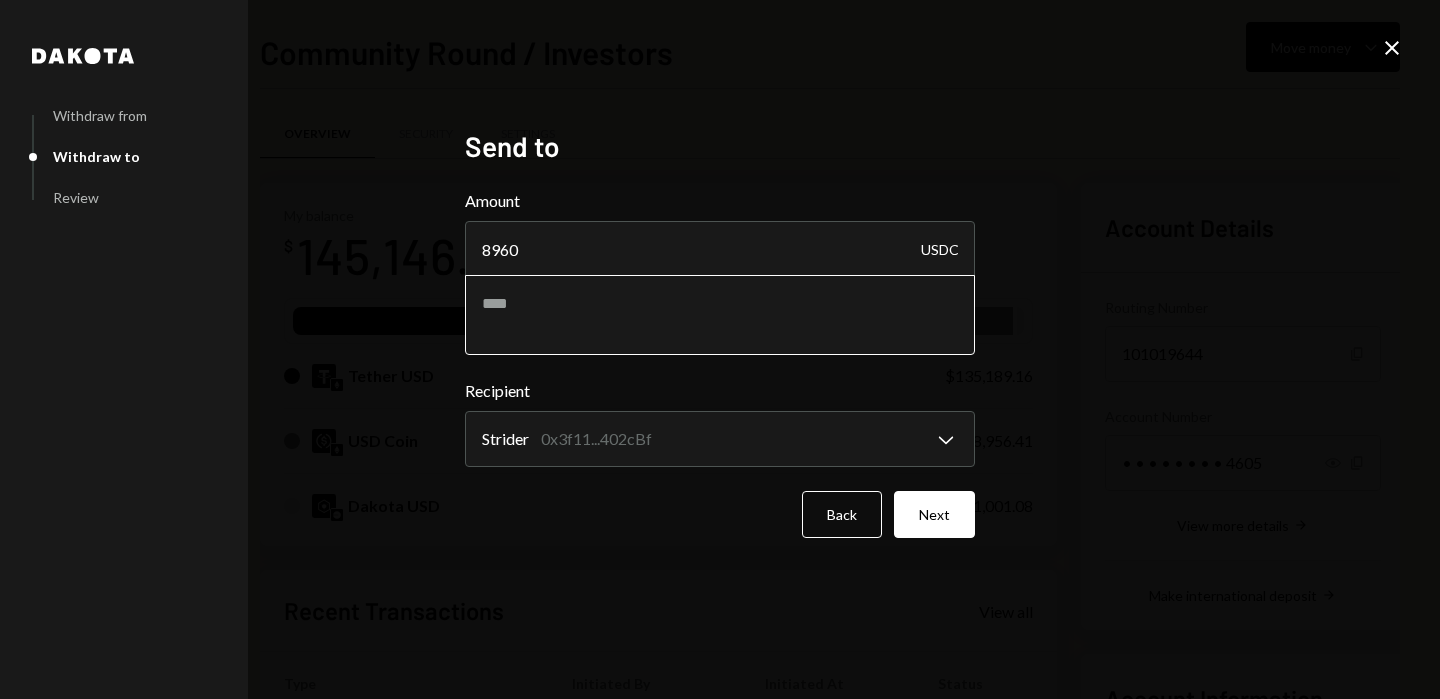 click at bounding box center [720, 315] 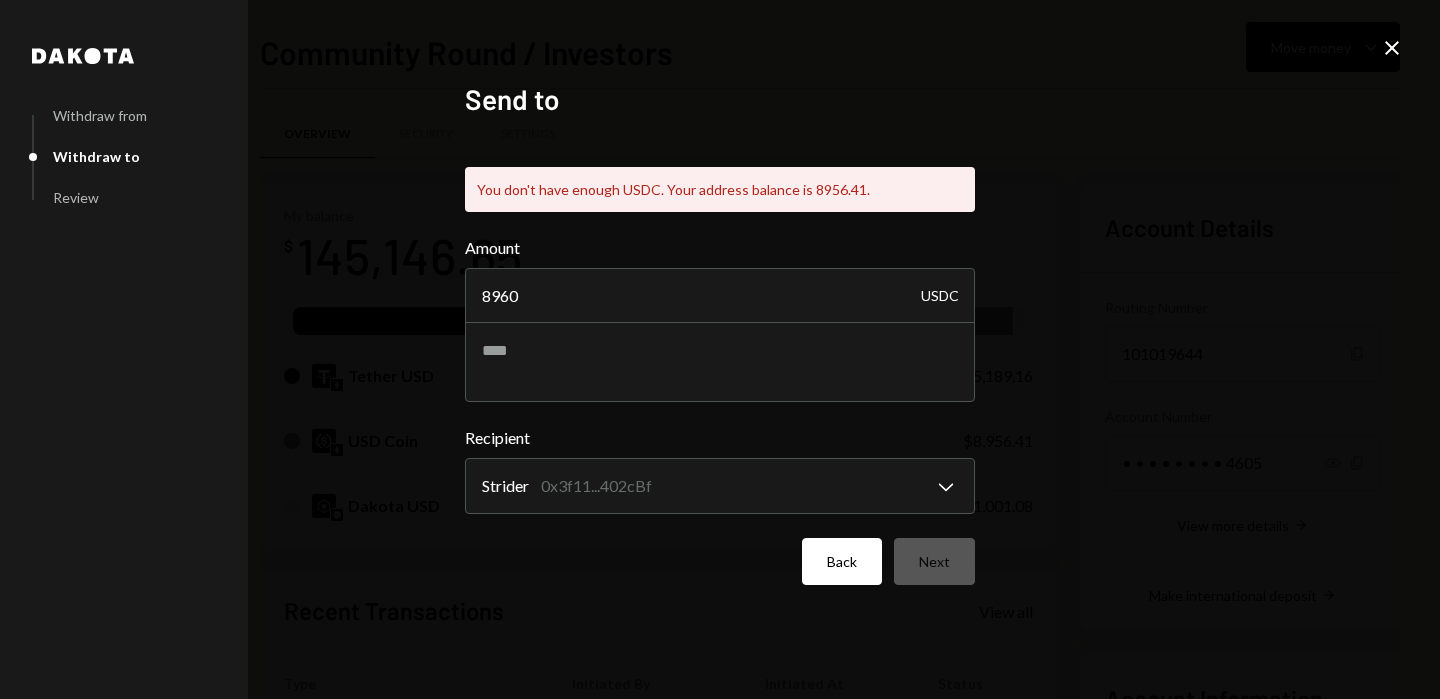click on "Back" at bounding box center (842, 561) 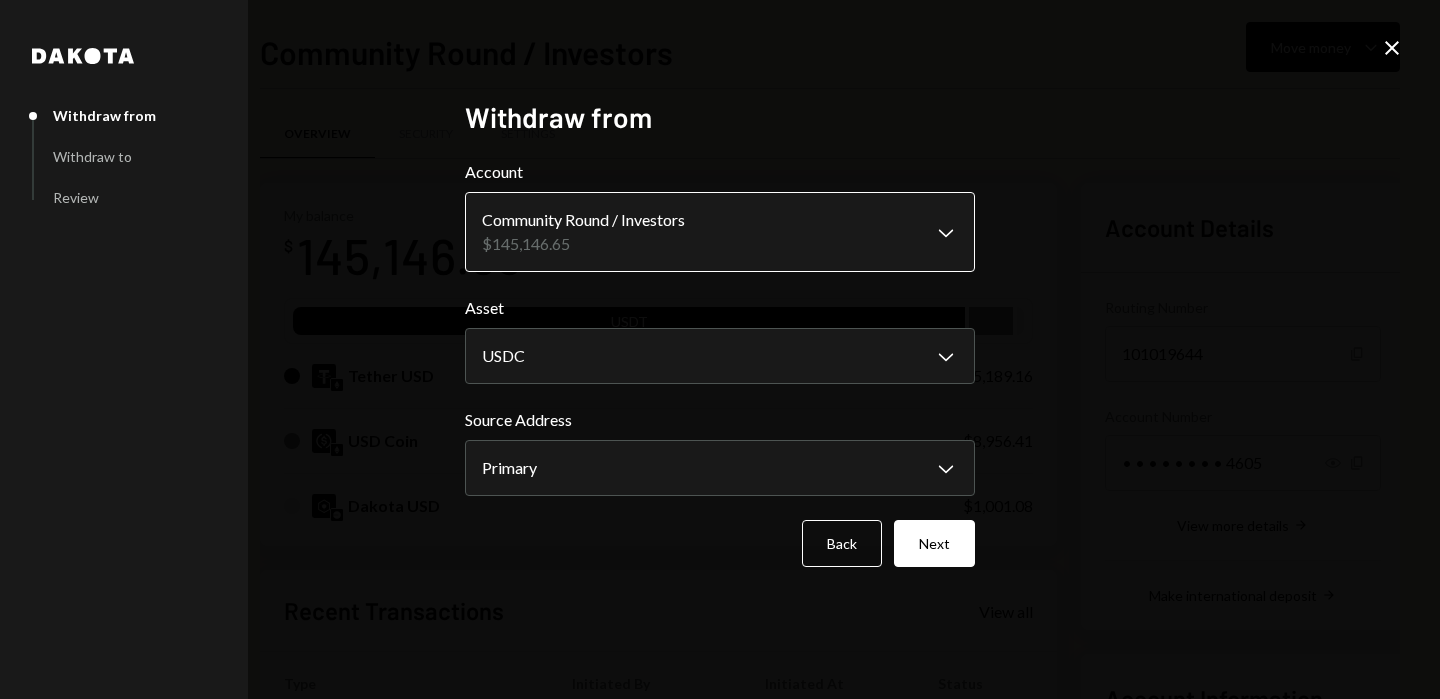 click on "V Void Ventures In... Caret Down Home Home Inbox Inbox Activities Transactions Accounts Accounts Caret Down Community Round / In... $145,146.65 Strider Security Dep... $4.53 Ecogrants $0.00 Treasury $0.00 Cards $0.00 Dollar Rewards User Recipients Team Team Community Round / Investors Move money Caret Down Overview Security Settings My balance $ 145,146.65 USDT Tether USD $135,189.16 USD Coin $8,956.41 Dakota USD $1,001.08 Recent Transactions View all Type Initiated By Initiated At Status Withdrawal 500  USDT Michele Franca 07/02/25 12:47 PM Completed Deposit 8,956.41  USDC 0xA9D1...1d3E43 Copy 07/02/25 10:41 AM Completed Stablecoin Conversion $8,960.00 Michele Franca 07/02/25 10:35 AM Completed Deposit 0.009  USDT 0x5800...361f49 Copy 06/29/25 5:18 AM Completed Withdrawal 9  USDT Michele Franca 06/29/25 5:16 AM Completed Account Details Routing Number 101019644 Copy Account Number • • • • • • • •  4605 Show Copy View more details Right Arrow Make international deposit Right Arrow $8,957.90" at bounding box center (720, 349) 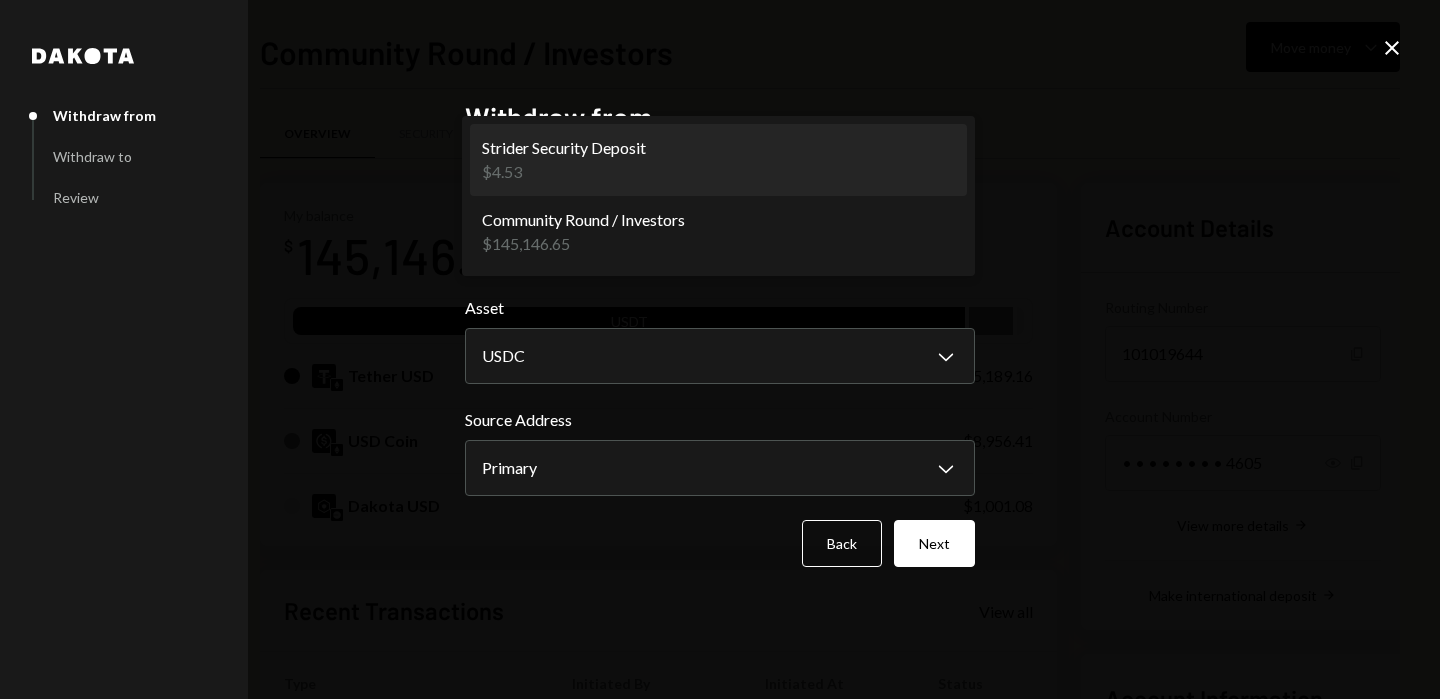 select on "**********" 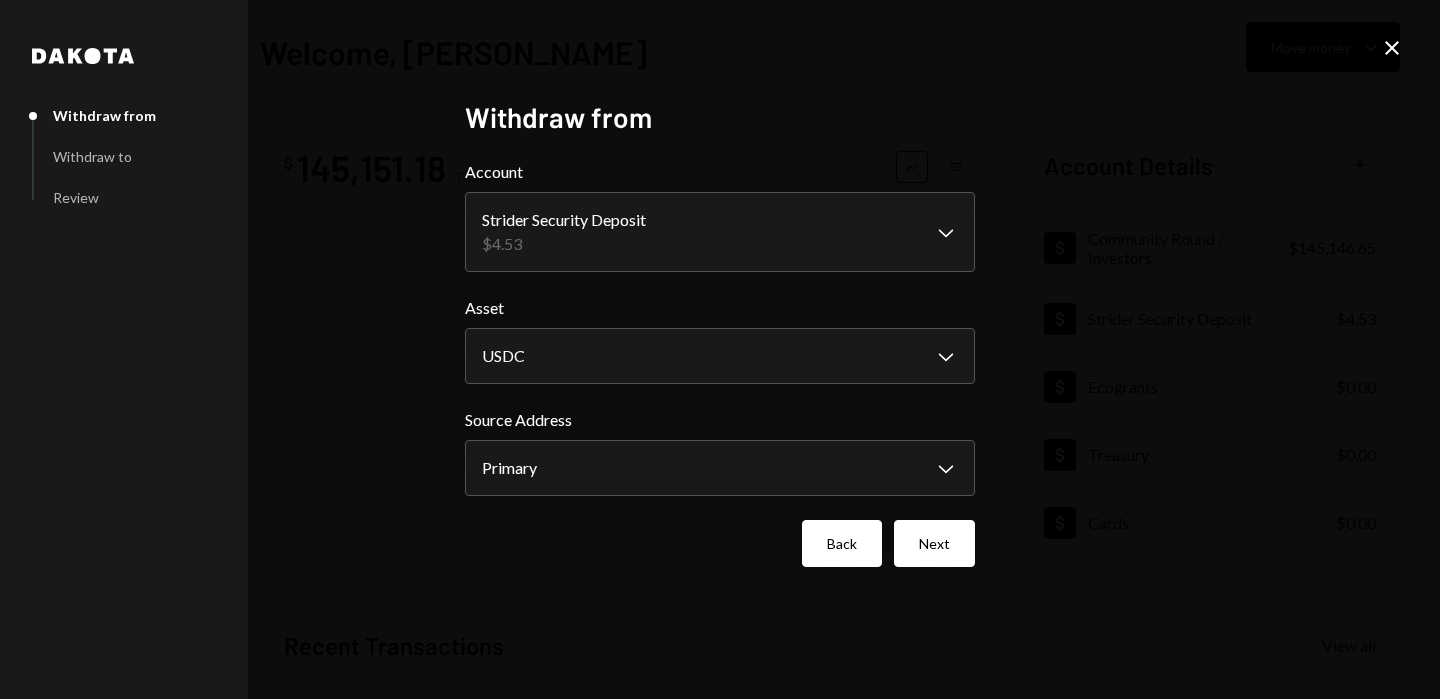 click on "Back" at bounding box center [842, 543] 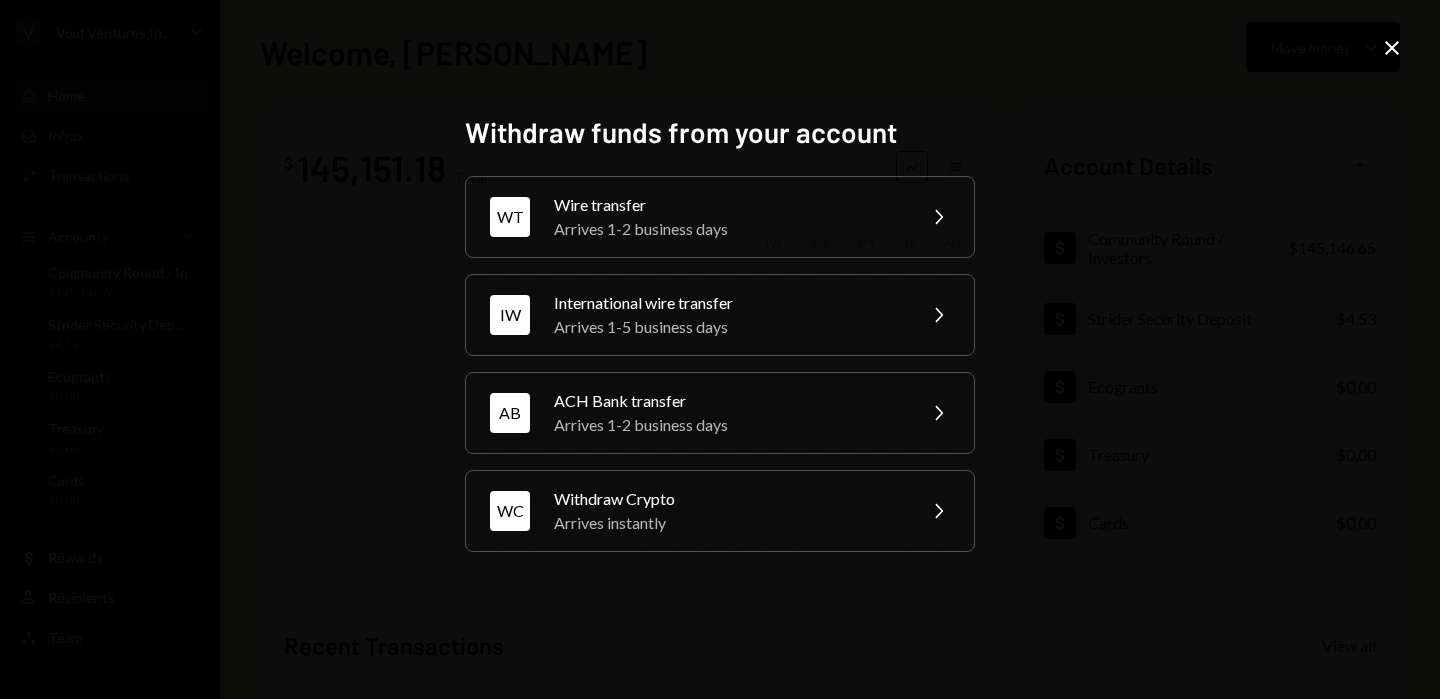 click on "Withdraw funds from your account WT Wire transfer Arrives 1-2 business days Chevron Right IW International wire transfer Arrives 1-5 business days Chevron Right AB ACH Bank transfer Arrives 1-2 business days Chevron Right WC Withdraw Crypto Arrives instantly Chevron Right Close" at bounding box center [720, 349] 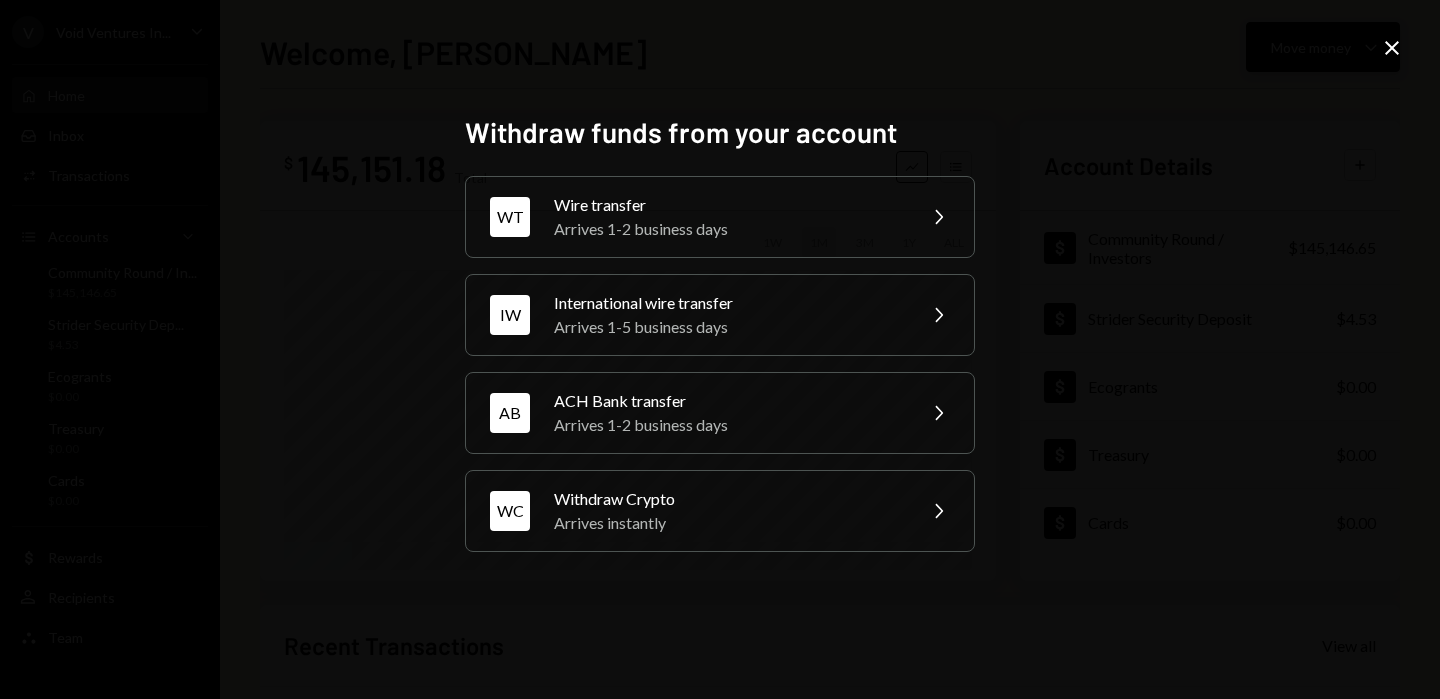 click 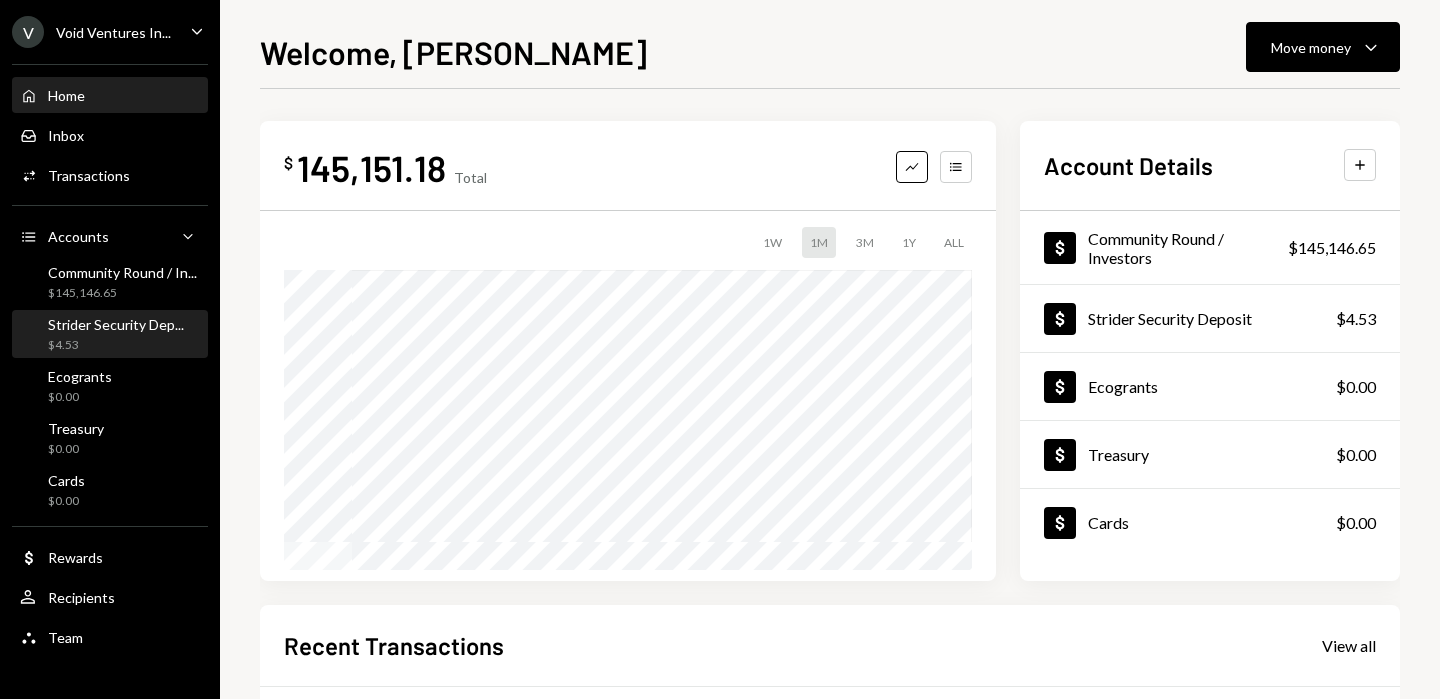 click on "Strider Security Dep... $4.53" at bounding box center [116, 335] 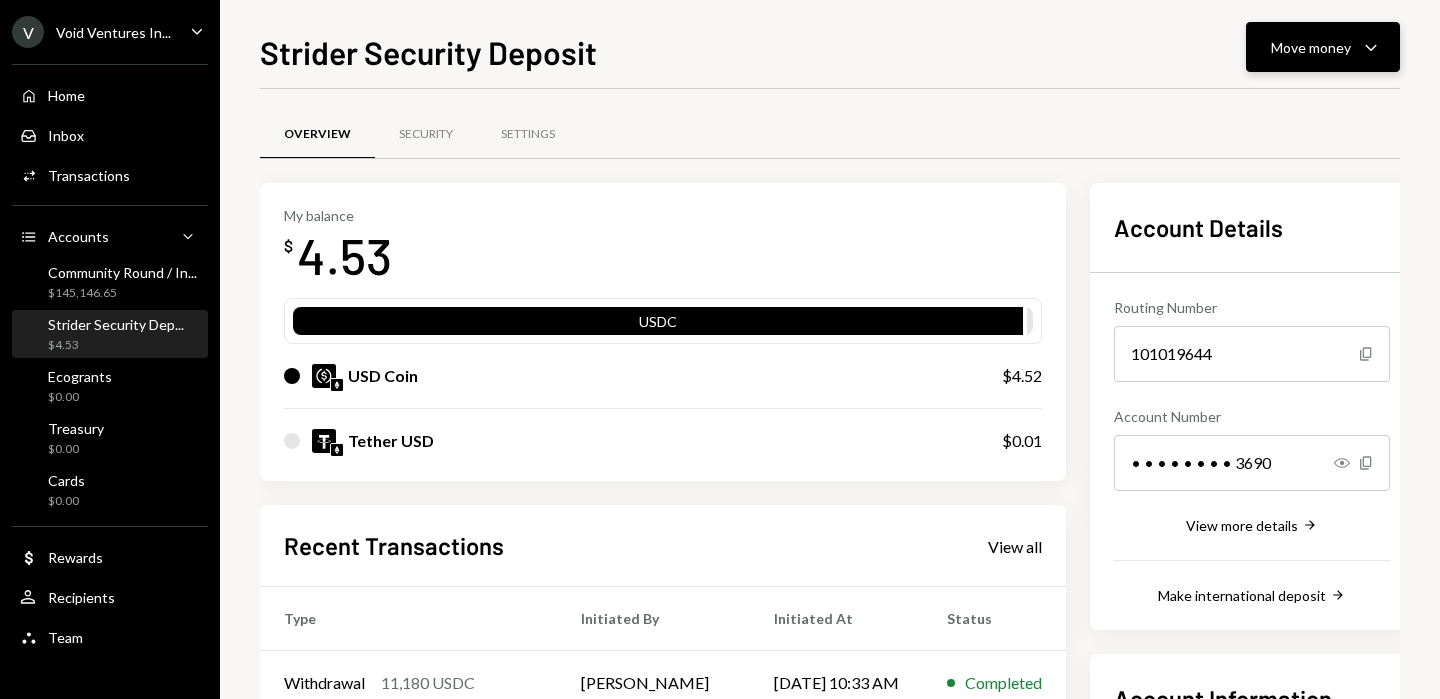 click 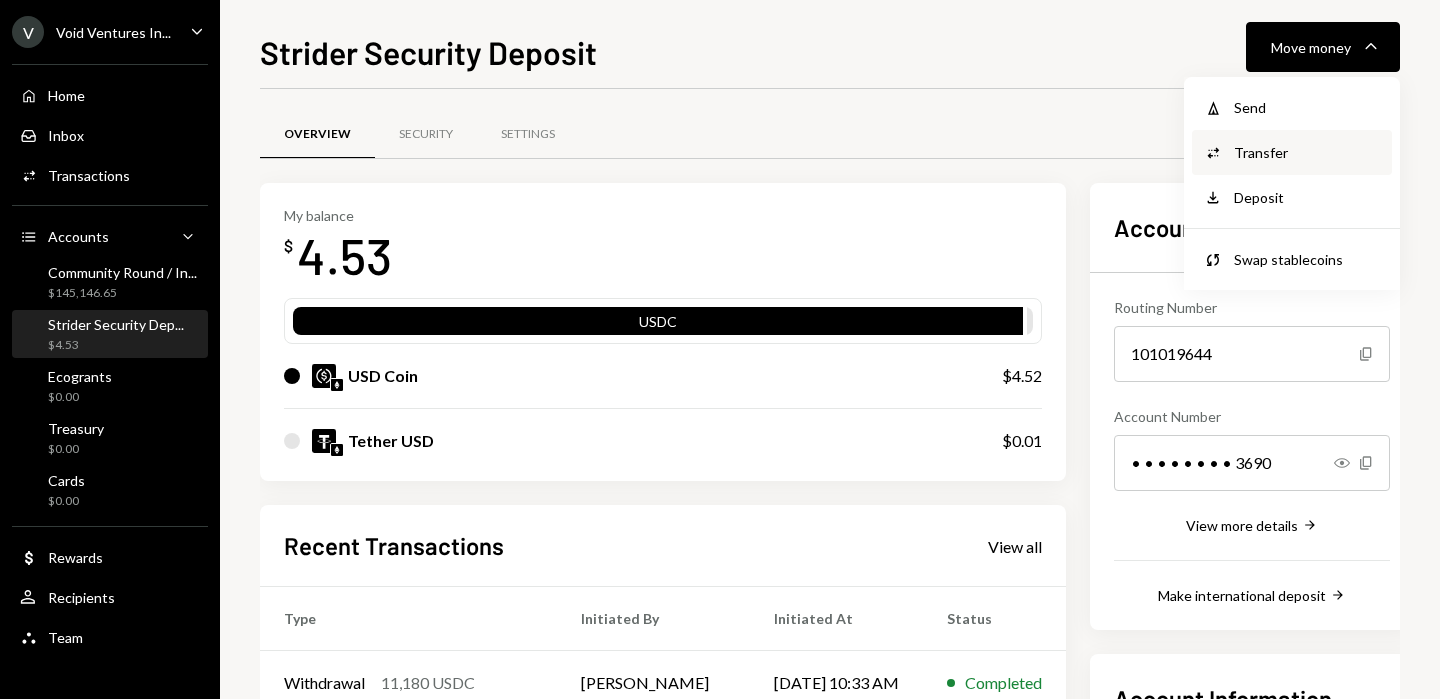 click on "Transfer" at bounding box center (1307, 152) 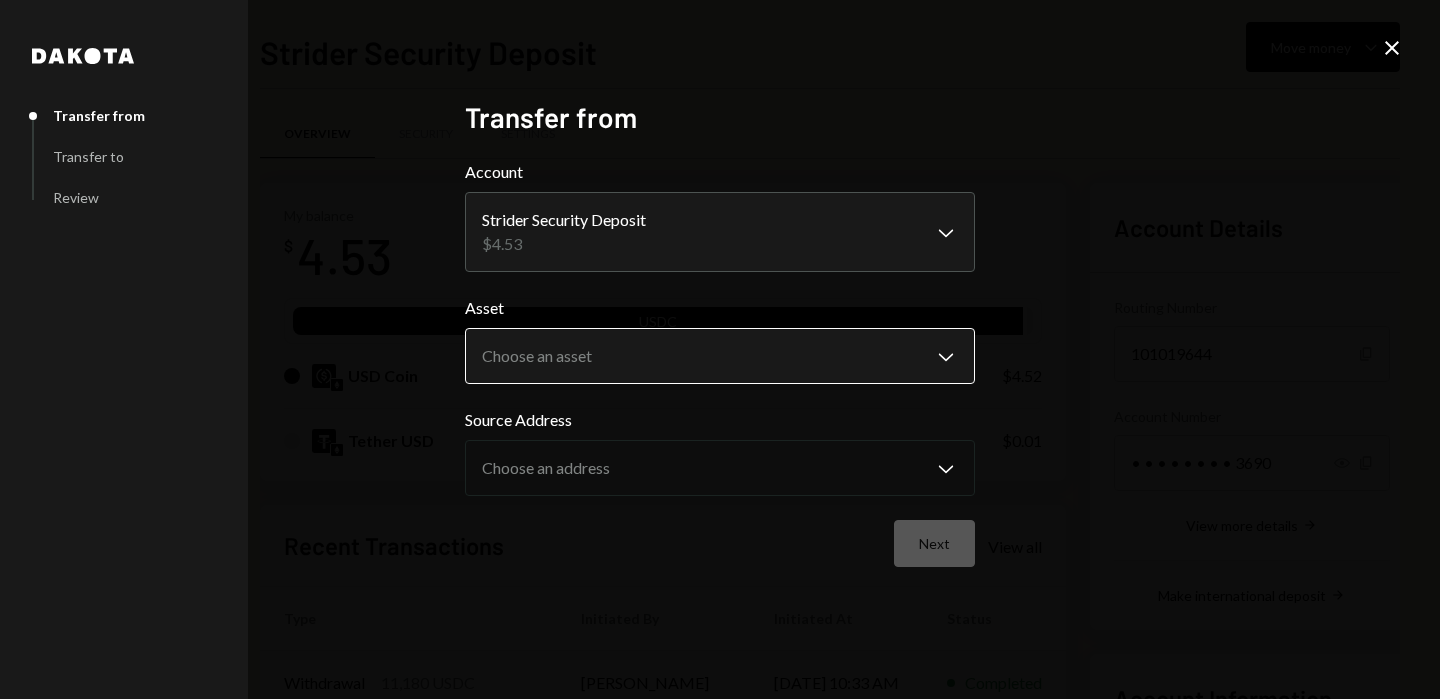 click on "V Void Ventures In... Caret Down Home Home Inbox Inbox Activities Transactions Accounts Accounts Caret Down Community Round / In... $145,146.65 Strider Security Dep... $4.53 Ecogrants $0.00 Treasury $0.00 Cards $0.00 Dollar Rewards User Recipients Team Team Strider Security Deposit Move money Caret Down Overview Security Settings My balance $ 4.53 USDC USD Coin $4.52 Tether USD $0.01 Recent Transactions View all Type Initiated By Initiated At Status Withdrawal 11,180  USDC Michele Franca 07/02/25 10:33 AM Completed Deposit 11,159.53  USDC 0xA9D1...1d3E43 Copy 07/02/25 10:26 AM Completed Stablecoin Conversion $11,164.00 Michele Franca 07/02/25 10:20 AM Completed Deposit 24.99  USDC 0xA9D1...1d3E43 Copy 06/29/25 5:24 AM Completed Withdrawal 20  USDT Michele Franca 06/29/25 5:19 AM Completed Account Details Routing Number 101019644 Copy Account Number • • • • • • • •  3690 Show Copy View more details Right Arrow Make international deposit Right Arrow Account Information Money in (last 30 days)" at bounding box center [720, 349] 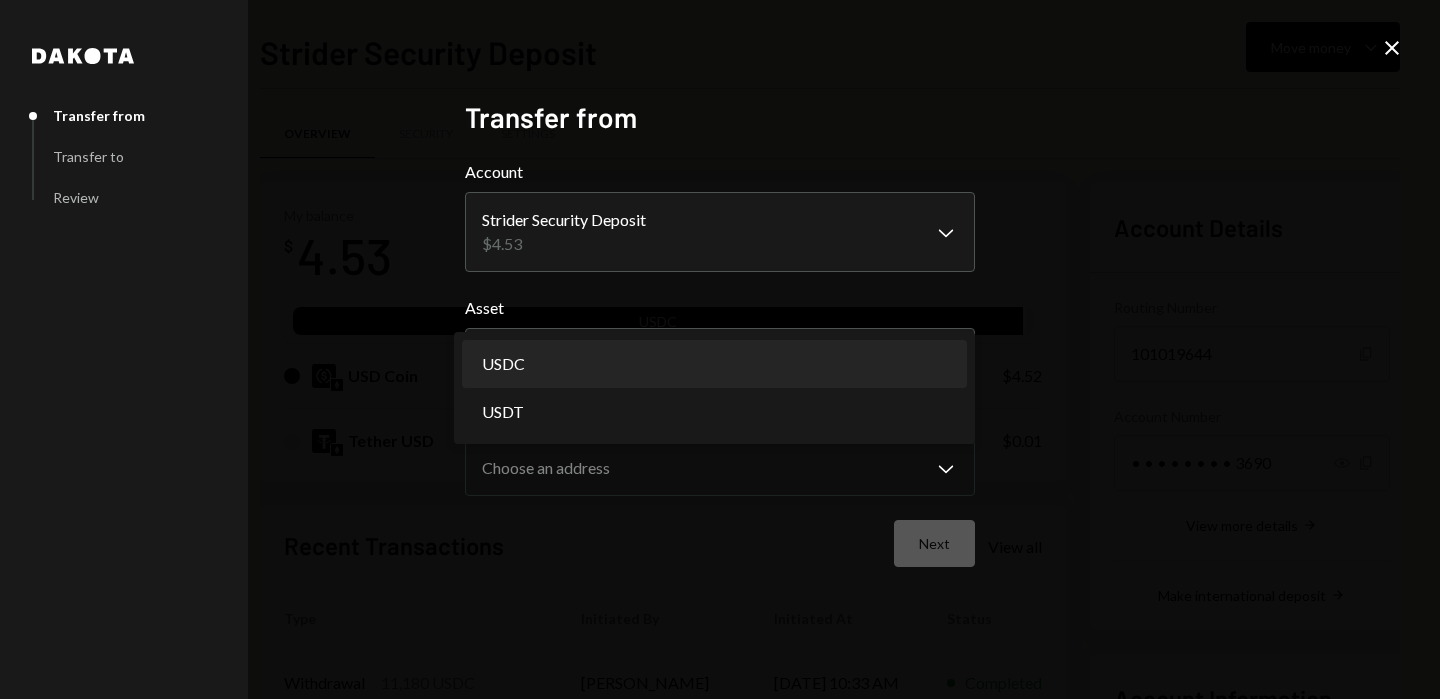 select on "****" 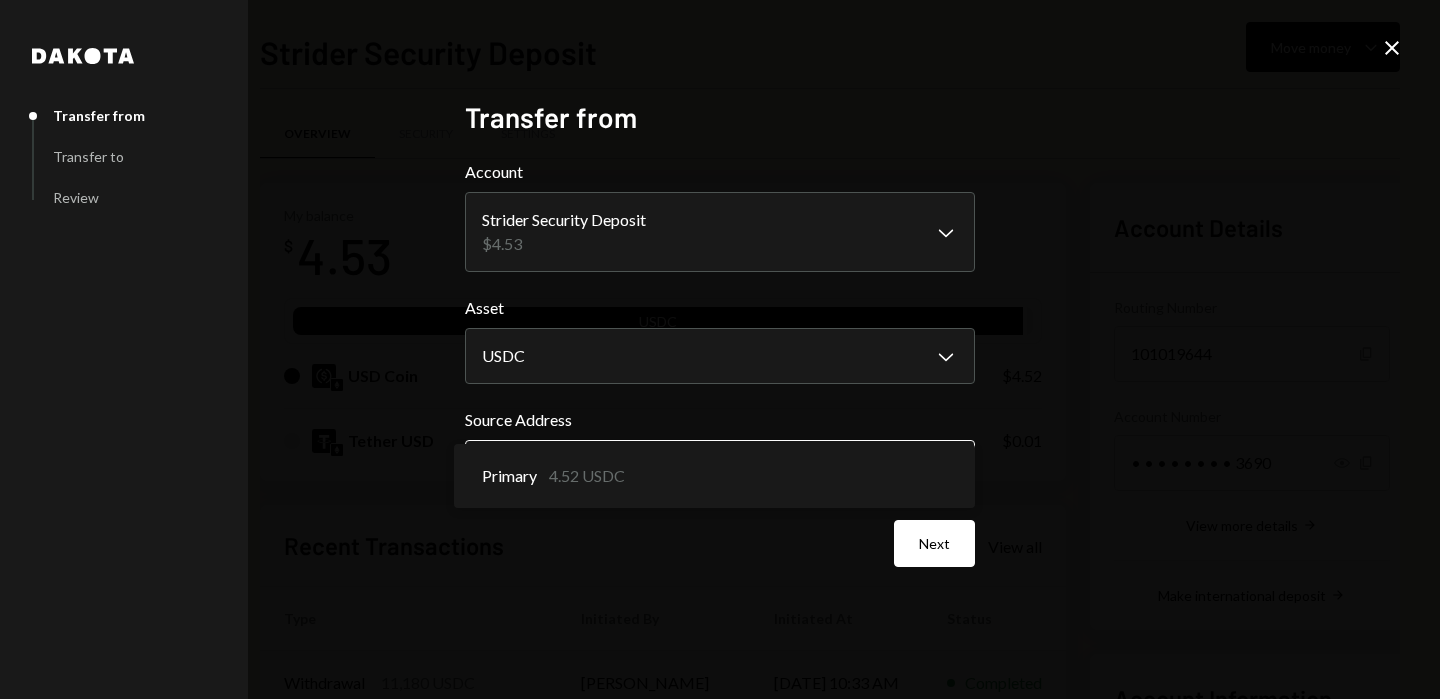 click on "V Void Ventures In... Caret Down Home Home Inbox Inbox Activities Transactions Accounts Accounts Caret Down Community Round / In... $145,146.65 Strider Security Dep... $4.53 Ecogrants $0.00 Treasury $0.00 Cards $0.00 Dollar Rewards User Recipients Team Team Strider Security Deposit Move money Caret Down Overview Security Settings My balance $ 4.53 USDC USD Coin $4.52 Tether USD $0.01 Recent Transactions View all Type Initiated By Initiated At Status Withdrawal 11,180  USDC Michele Franca 07/02/25 10:33 AM Completed Deposit 11,159.53  USDC 0xA9D1...1d3E43 Copy 07/02/25 10:26 AM Completed Stablecoin Conversion $11,164.00 Michele Franca 07/02/25 10:20 AM Completed Deposit 24.99  USDC 0xA9D1...1d3E43 Copy 06/29/25 5:24 AM Completed Withdrawal 20  USDT Michele Franca 06/29/25 5:19 AM Completed Account Details Routing Number 101019644 Copy Account Number • • • • • • • •  3690 Show Copy View more details Right Arrow Make international deposit Right Arrow Account Information Money in (last 30 days)" at bounding box center (720, 349) 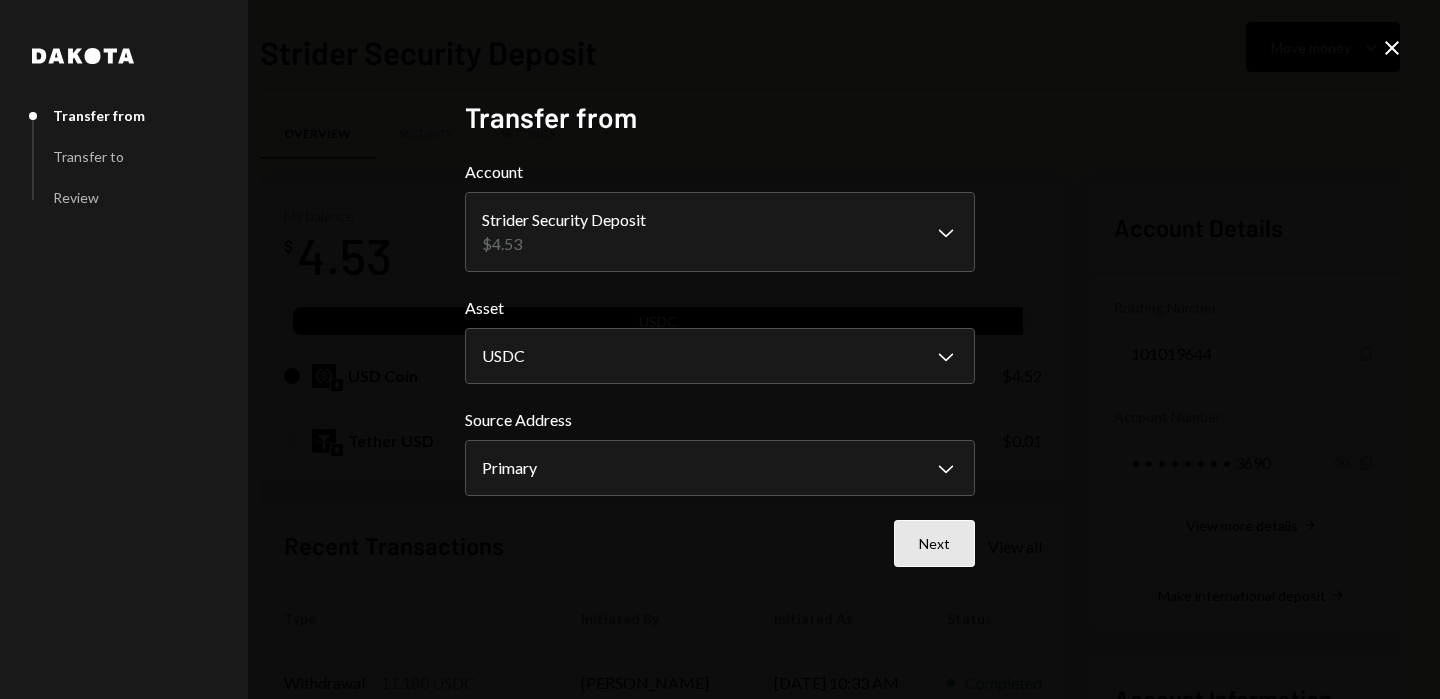 click on "Next" at bounding box center [934, 543] 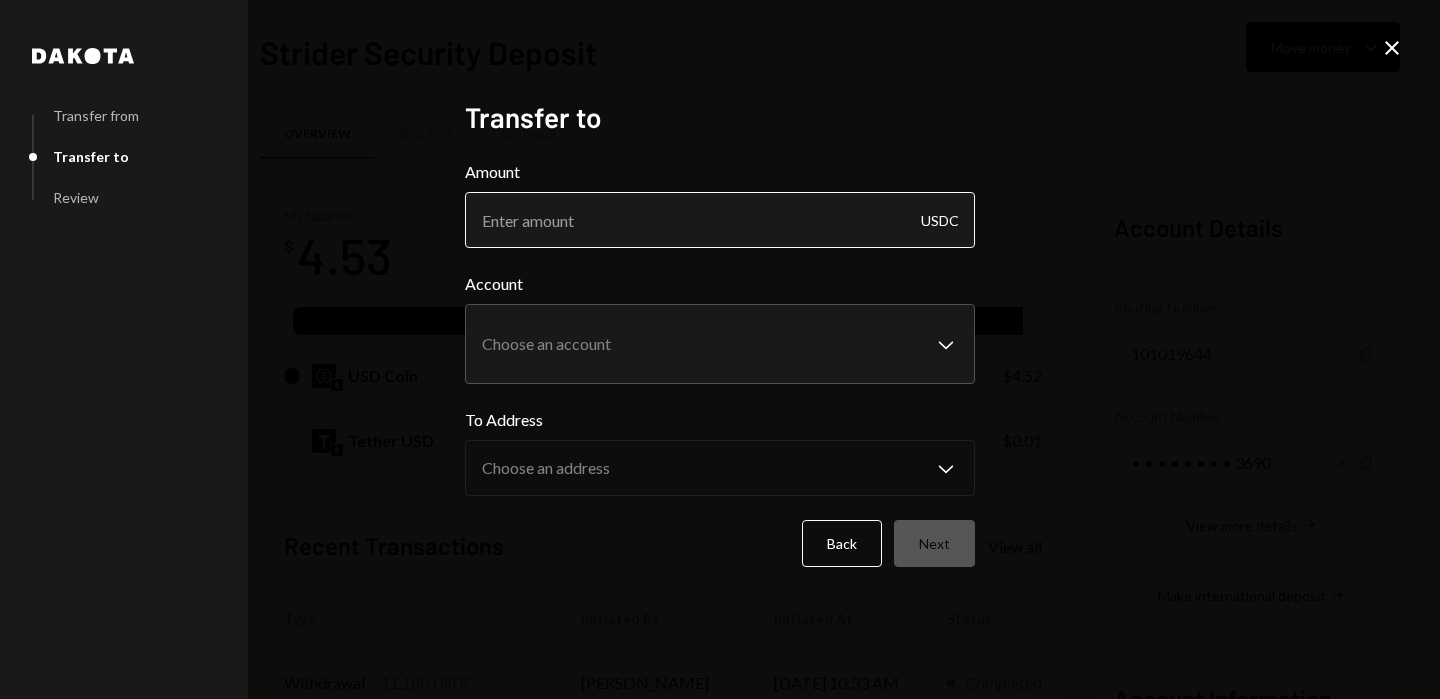 click on "Amount" at bounding box center [720, 220] 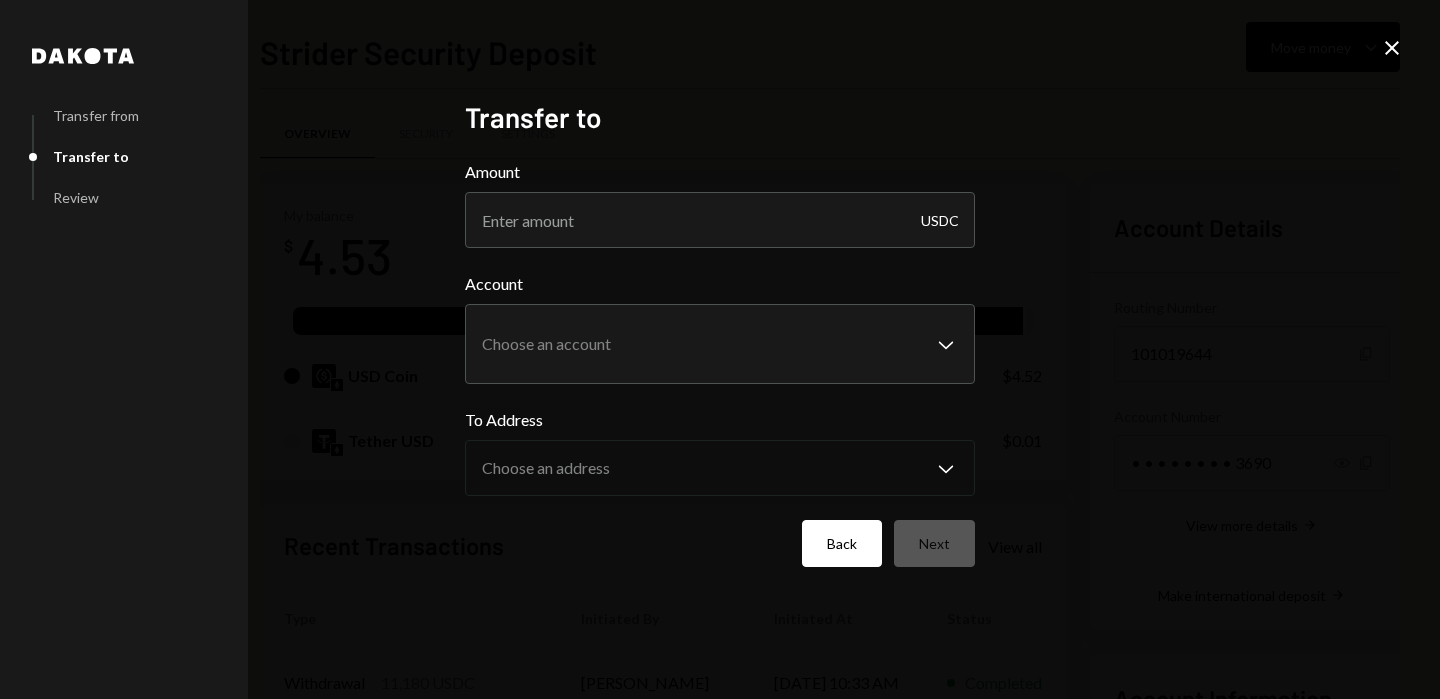 click on "Back" at bounding box center (842, 543) 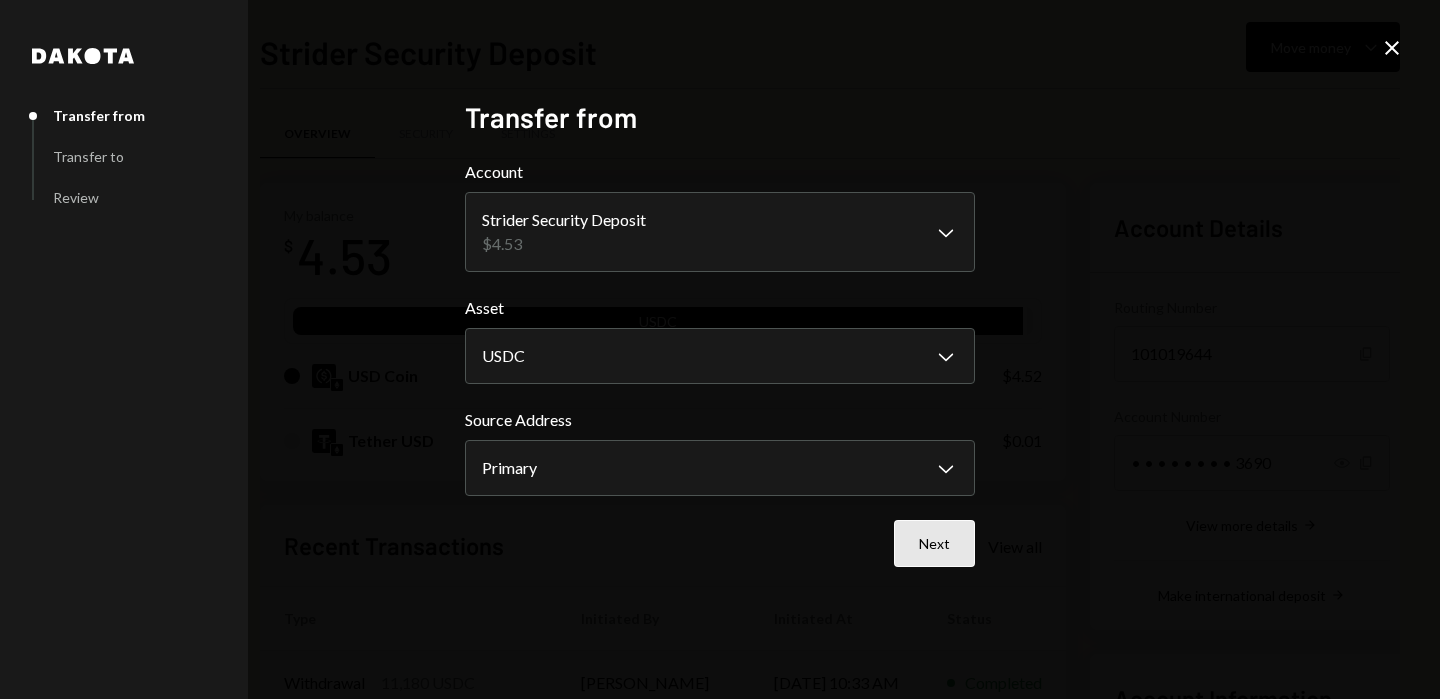 click on "Next" at bounding box center (934, 543) 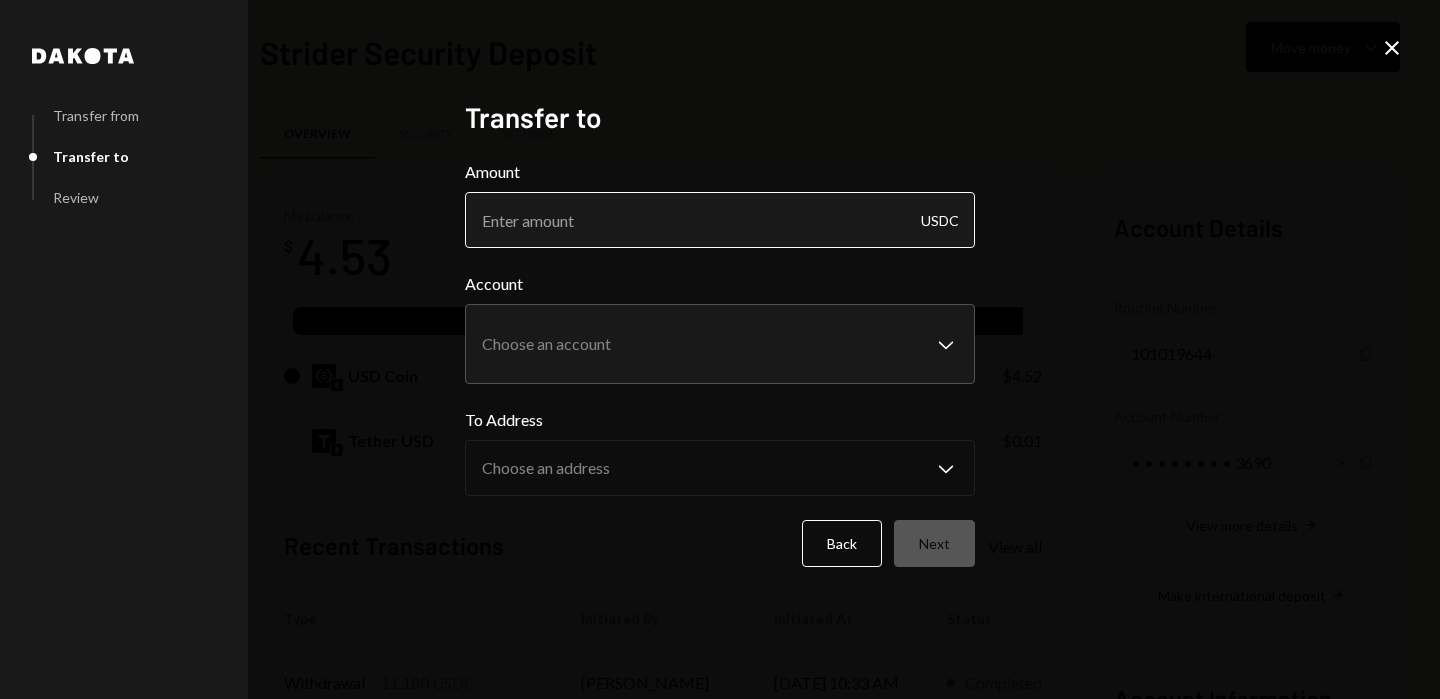 click on "Amount" at bounding box center (720, 220) 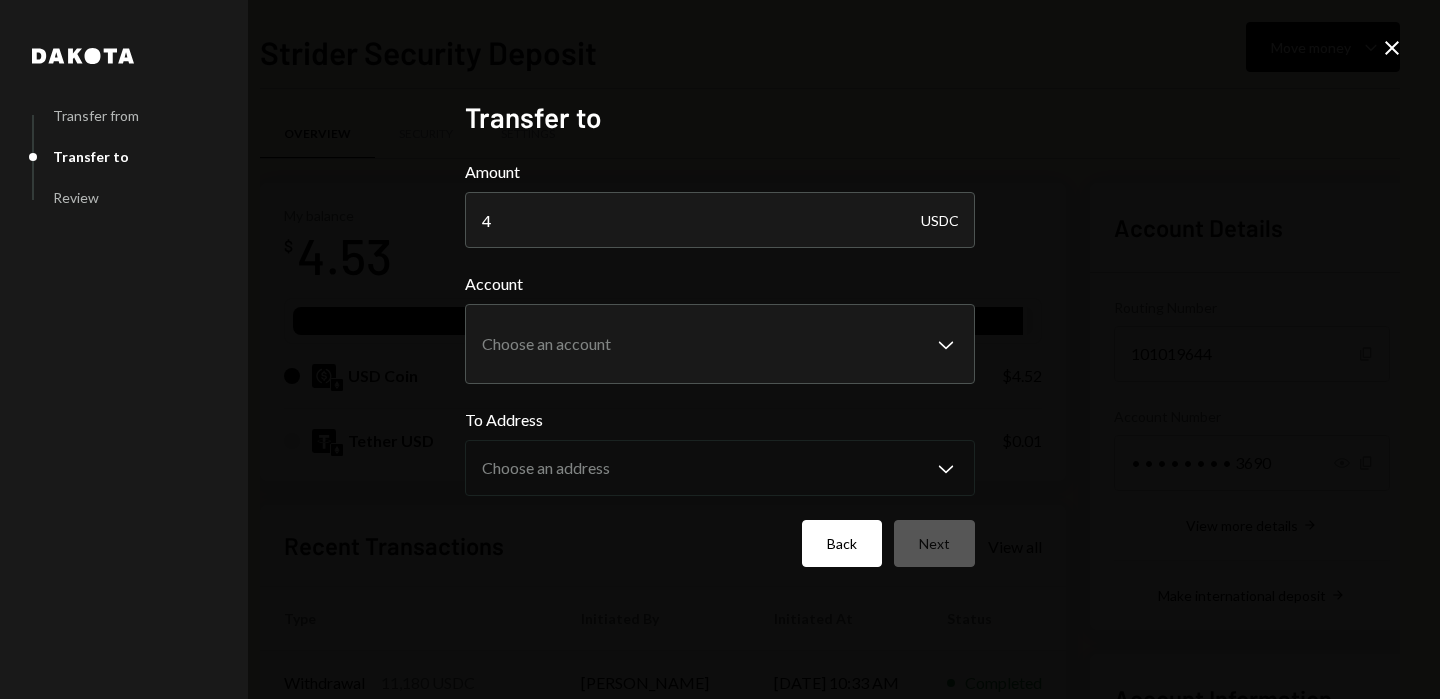 type on "4" 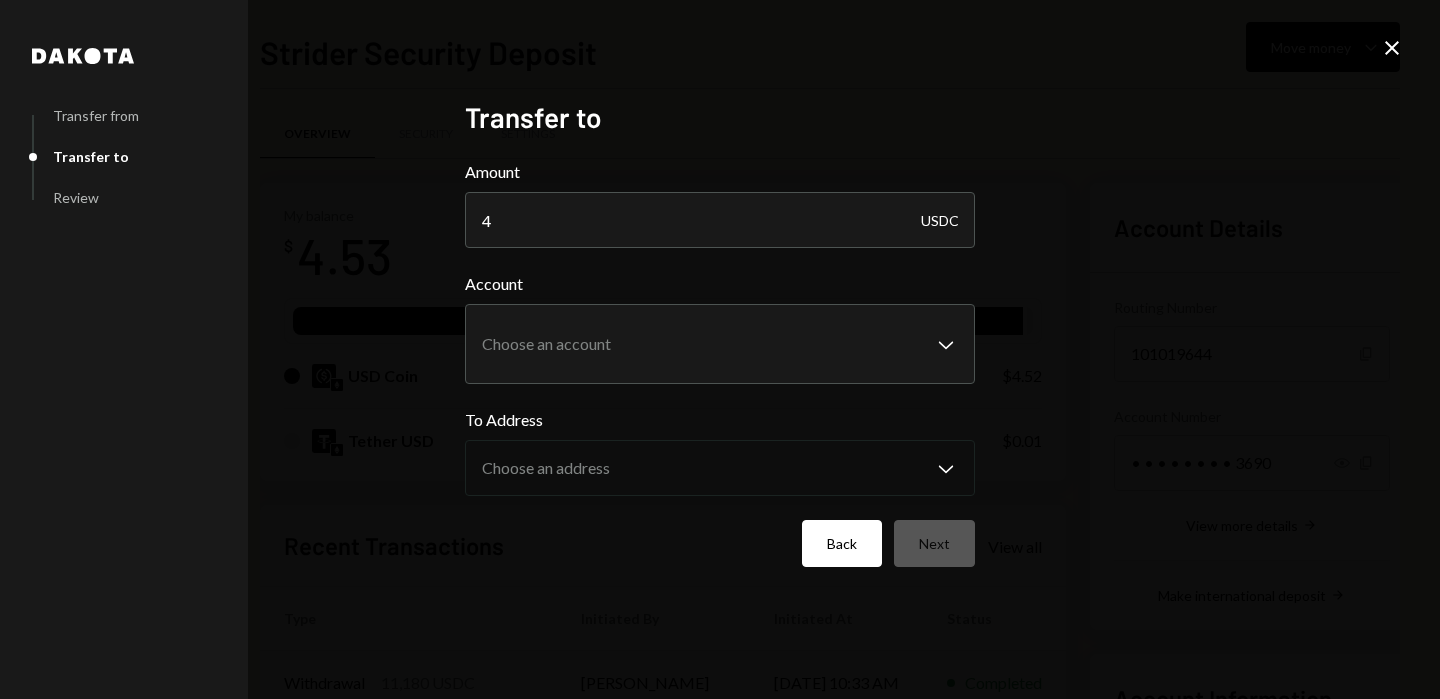 click on "Back" at bounding box center (842, 543) 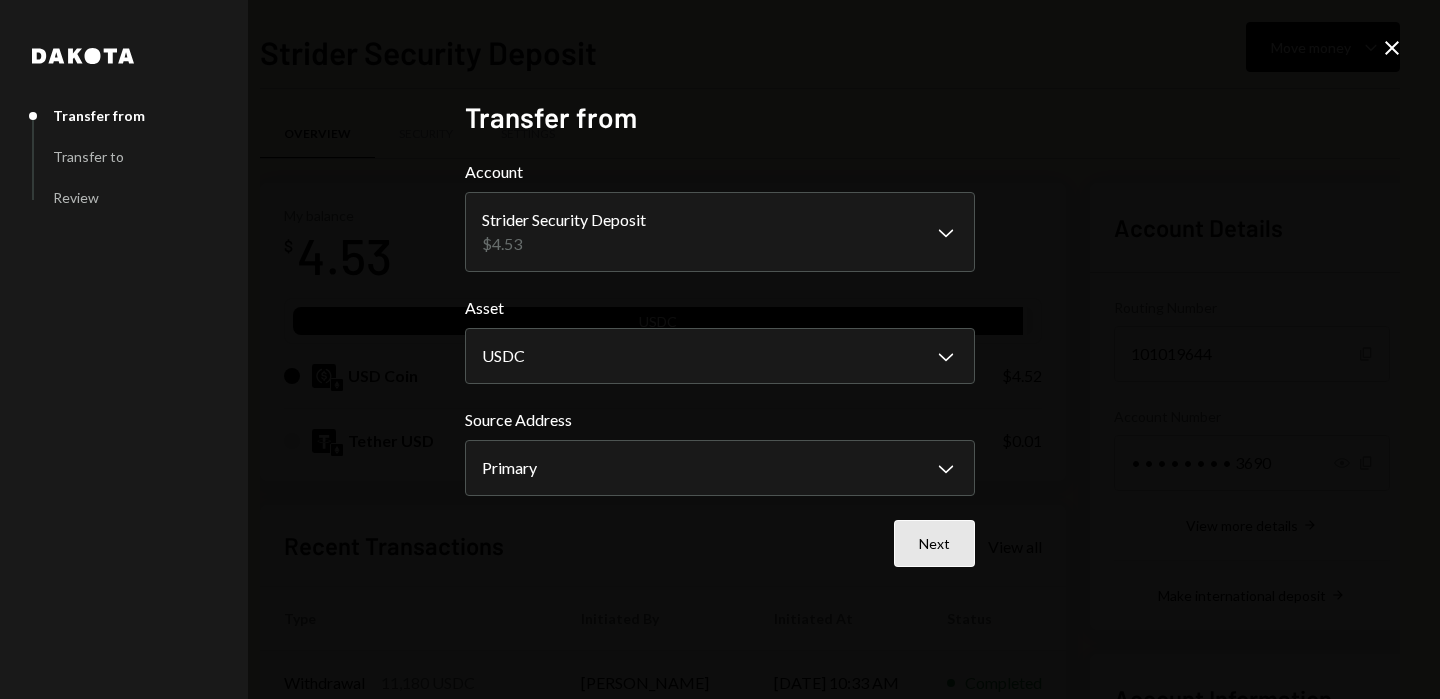 click on "Next" at bounding box center (934, 543) 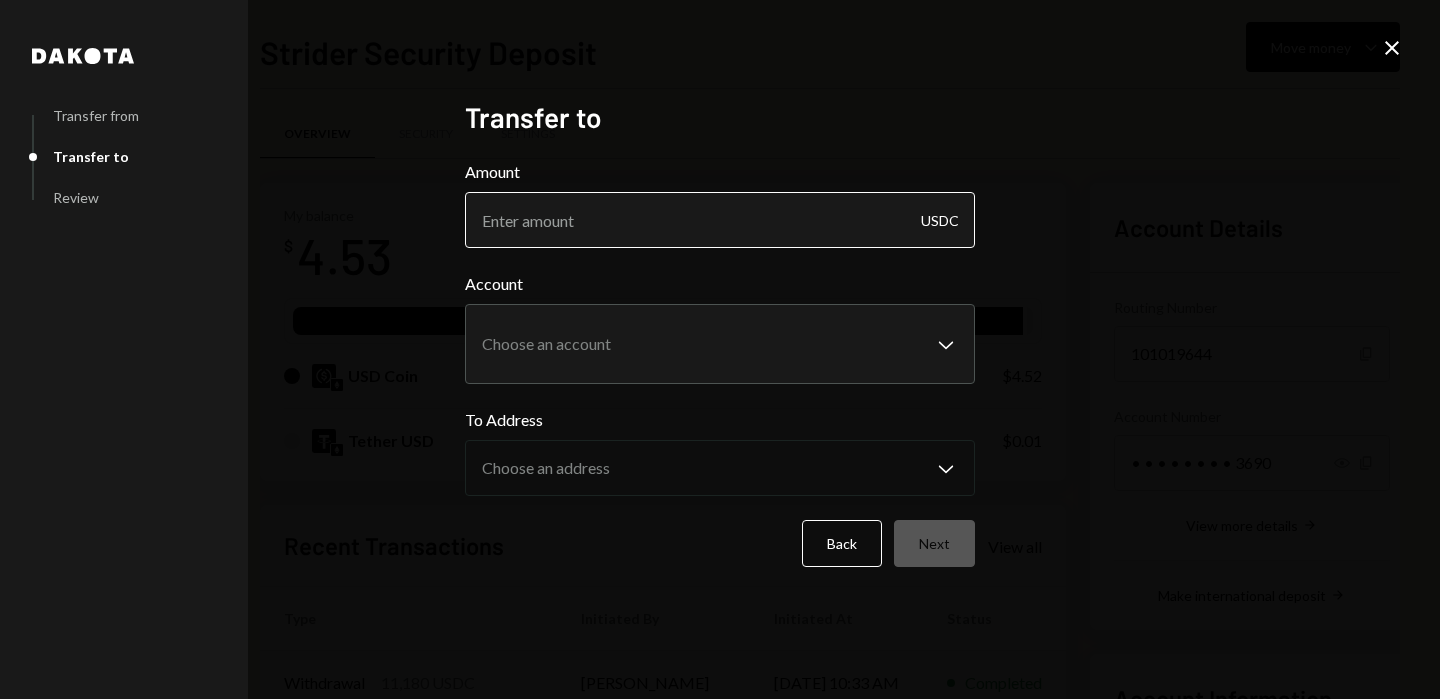 click on "Amount" at bounding box center (720, 220) 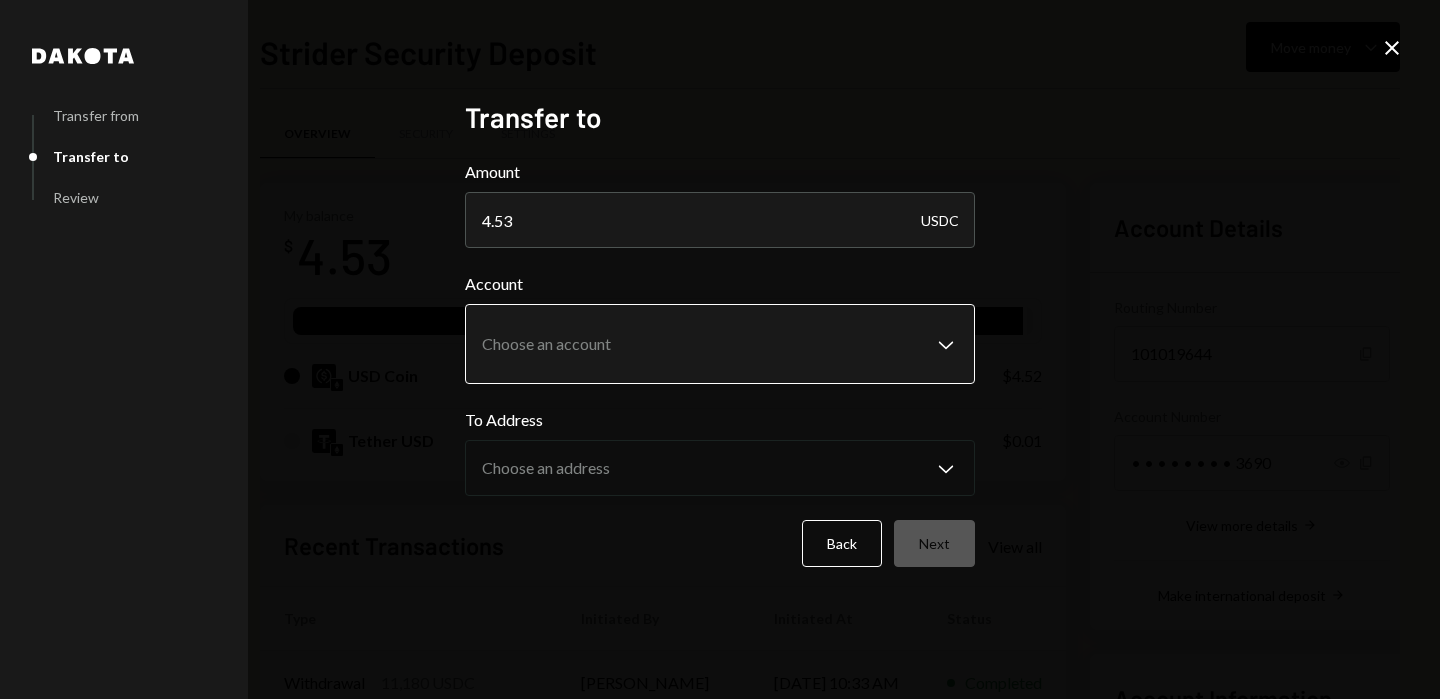 type on "4.53" 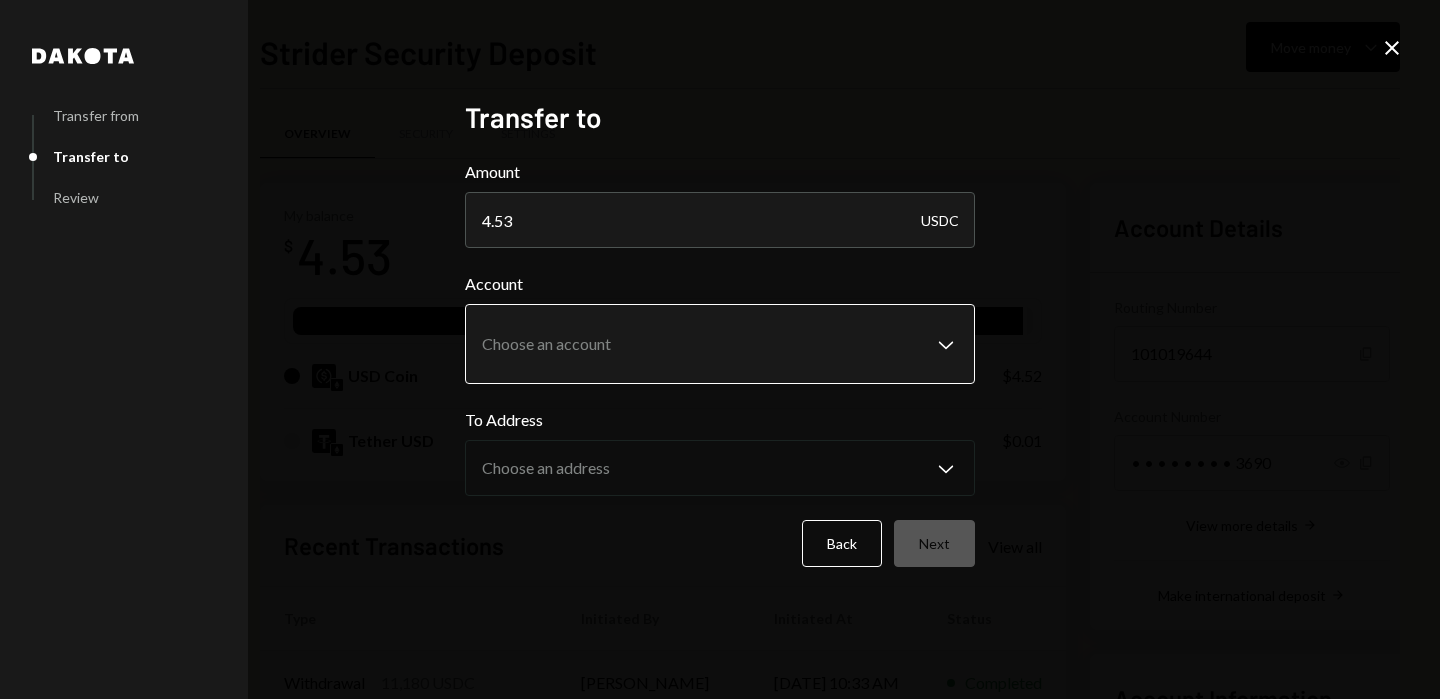 click on "V Void Ventures In... Caret Down Home Home Inbox Inbox Activities Transactions Accounts Accounts Caret Down Community Round / In... $145,146.65 Strider Security Dep... $4.53 Ecogrants $0.00 Treasury $0.00 Cards $0.00 Dollar Rewards User Recipients Team Team Strider Security Deposit Move money Caret Down Overview Security Settings My balance $ 4.53 USDC USD Coin $4.52 Tether USD $0.01 Recent Transactions View all Type Initiated By Initiated At Status Withdrawal 11,180  USDC Michele Franca 07/02/25 10:33 AM Completed Deposit 11,159.53  USDC 0xA9D1...1d3E43 Copy 07/02/25 10:26 AM Completed Stablecoin Conversion $11,164.00 Michele Franca 07/02/25 10:20 AM Completed Deposit 24.99  USDC 0xA9D1...1d3E43 Copy 06/29/25 5:24 AM Completed Withdrawal 20  USDT Michele Franca 06/29/25 5:19 AM Completed Account Details Routing Number 101019644 Copy Account Number • • • • • • • •  3690 Show Copy View more details Right Arrow Make international deposit Right Arrow Account Information Money in (last 30 days)" at bounding box center (720, 349) 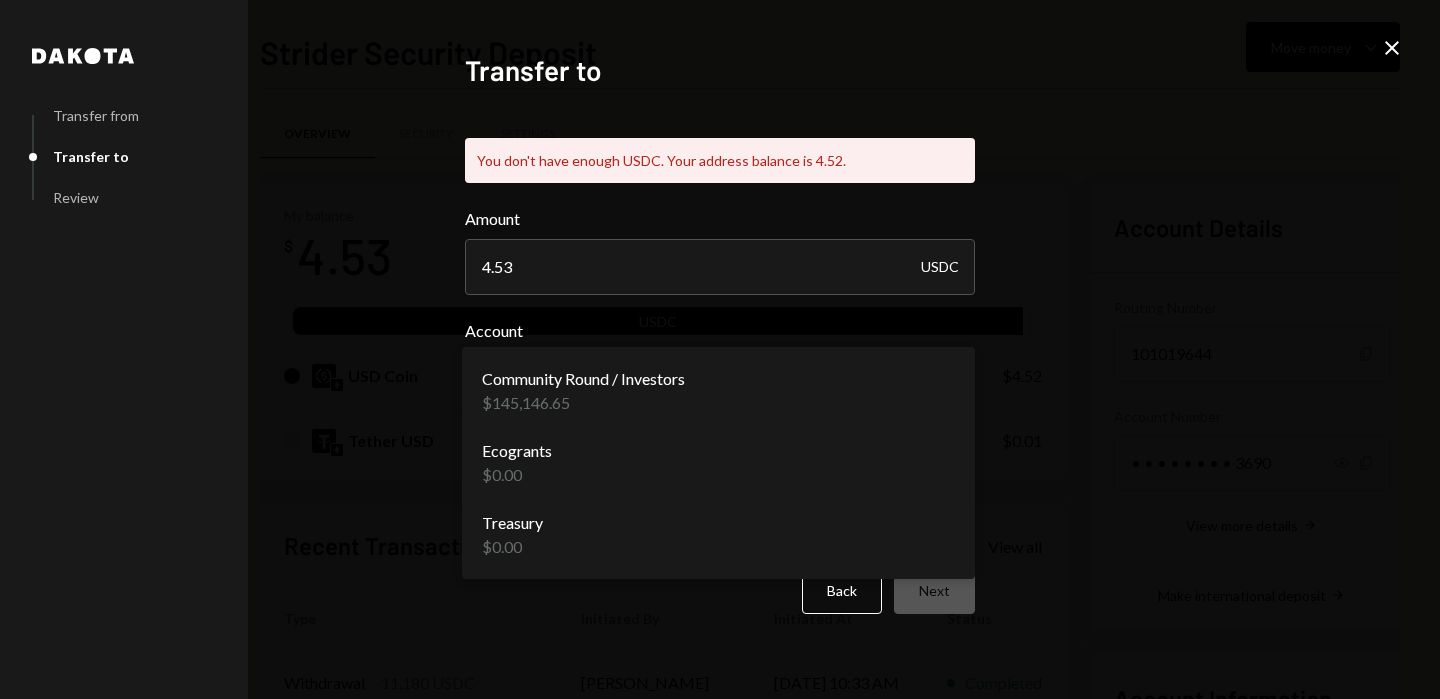 select on "**********" 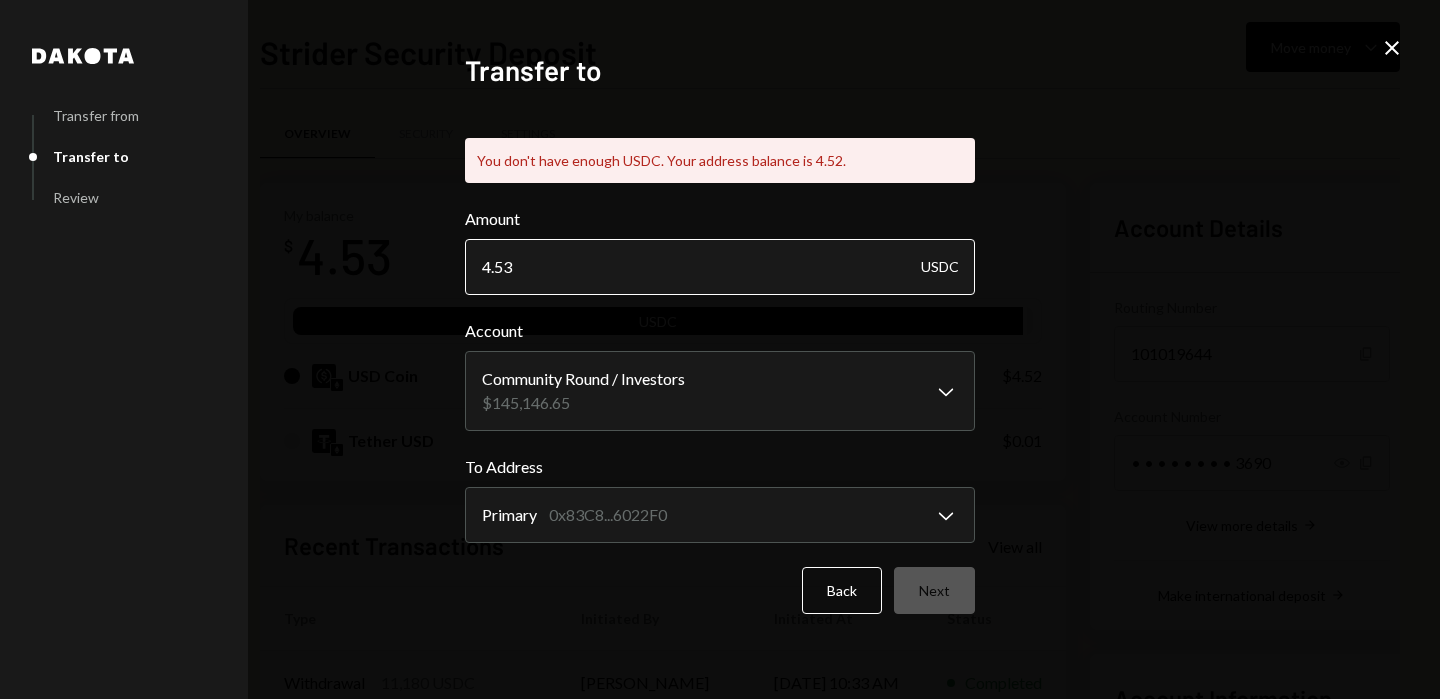 click on "4.53" at bounding box center [720, 267] 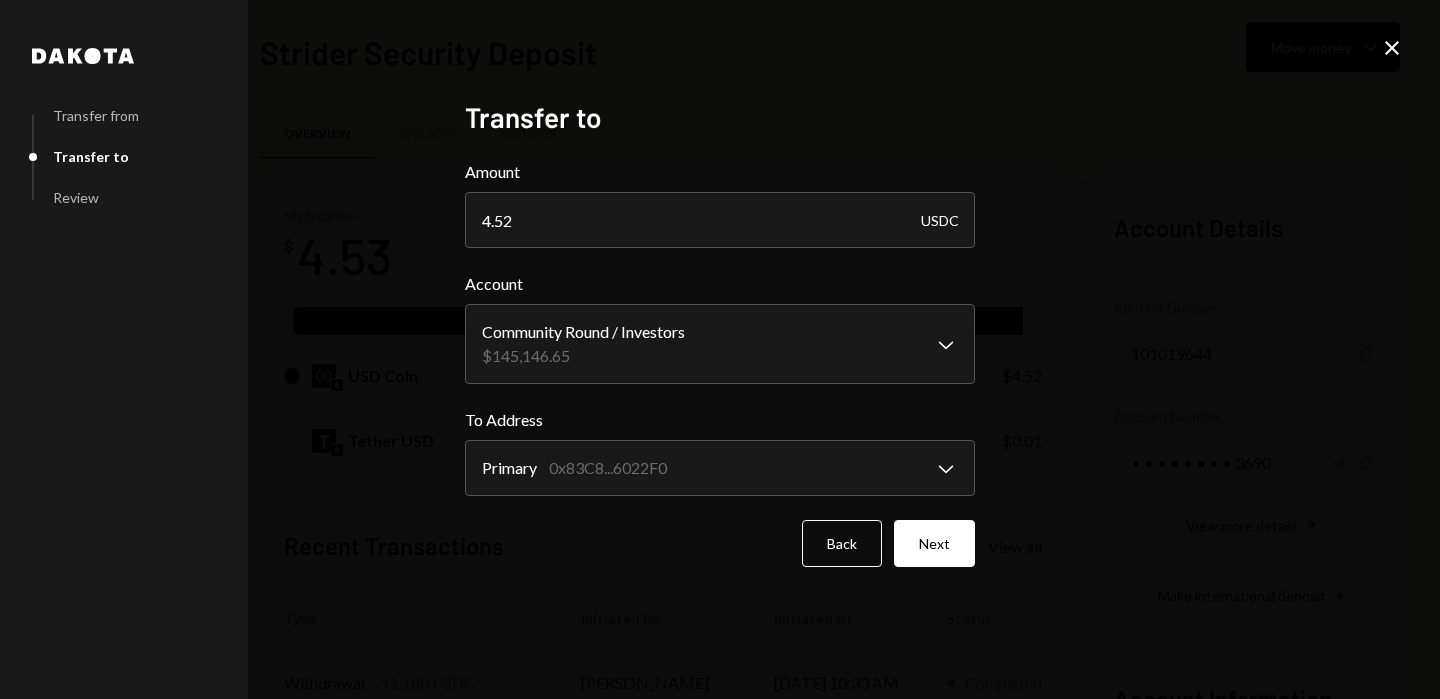 type on "4.52" 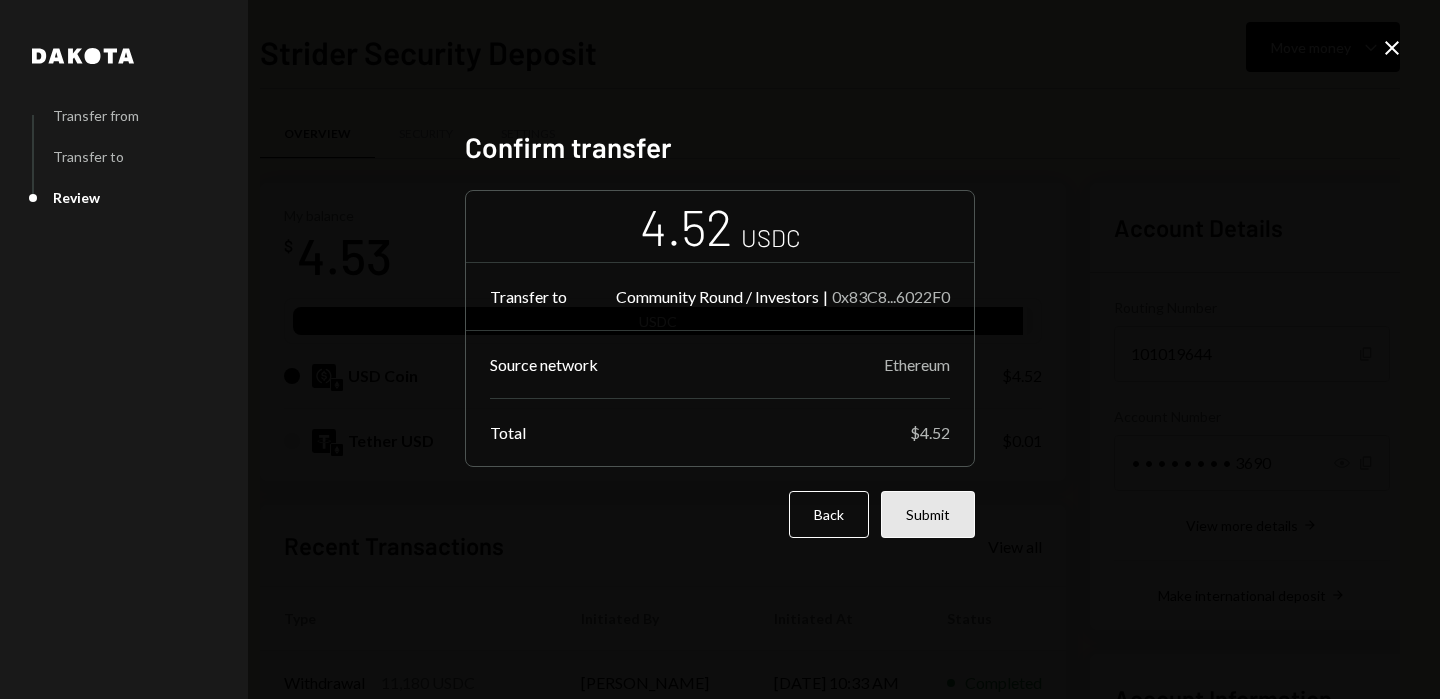 click on "Submit" at bounding box center (928, 514) 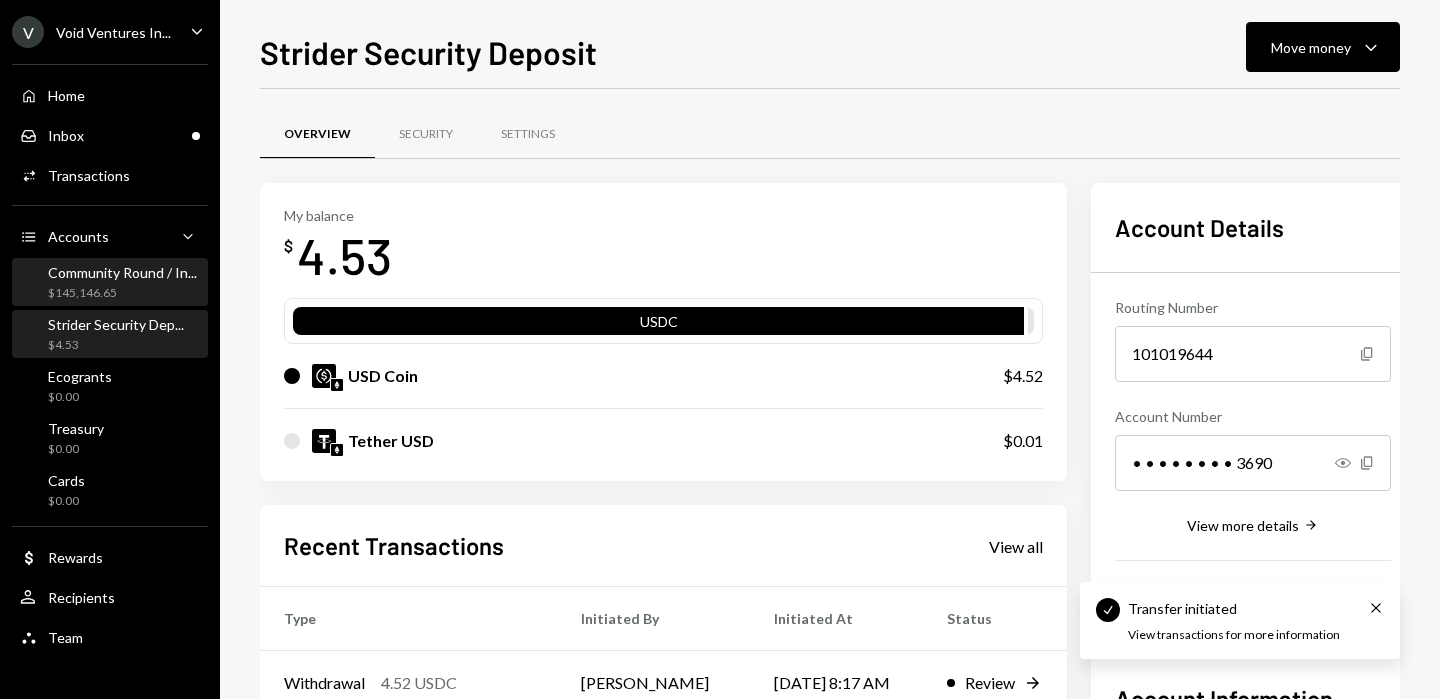 click on "Community Round / In..." at bounding box center (122, 272) 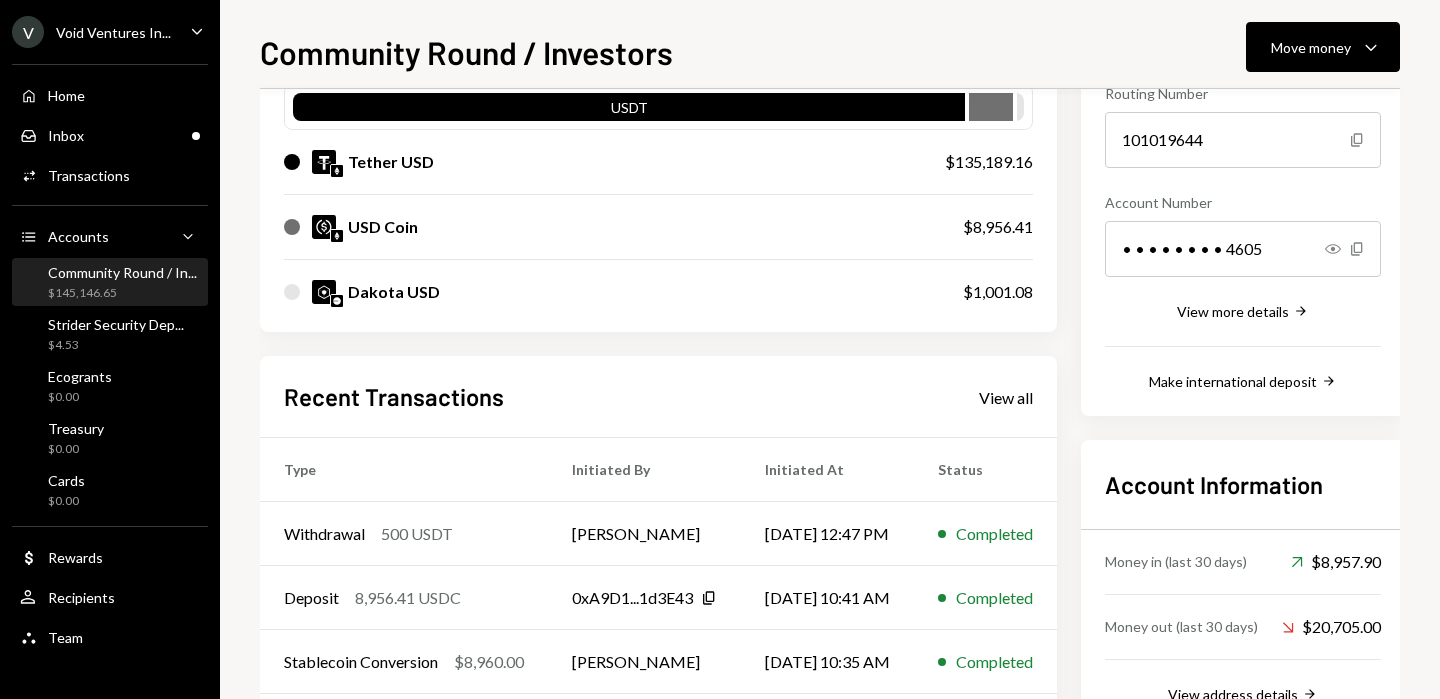 scroll, scrollTop: 216, scrollLeft: 0, axis: vertical 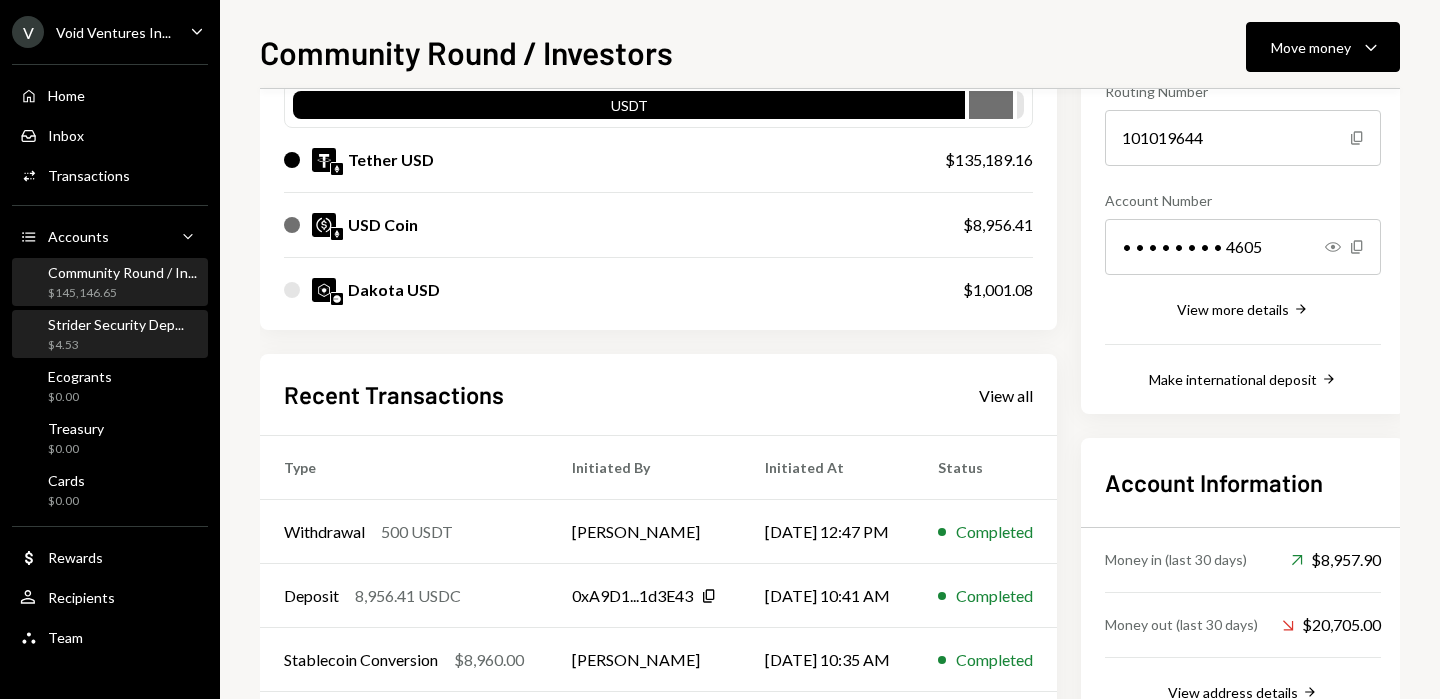 click on "Strider Security Dep... $4.53" at bounding box center [116, 335] 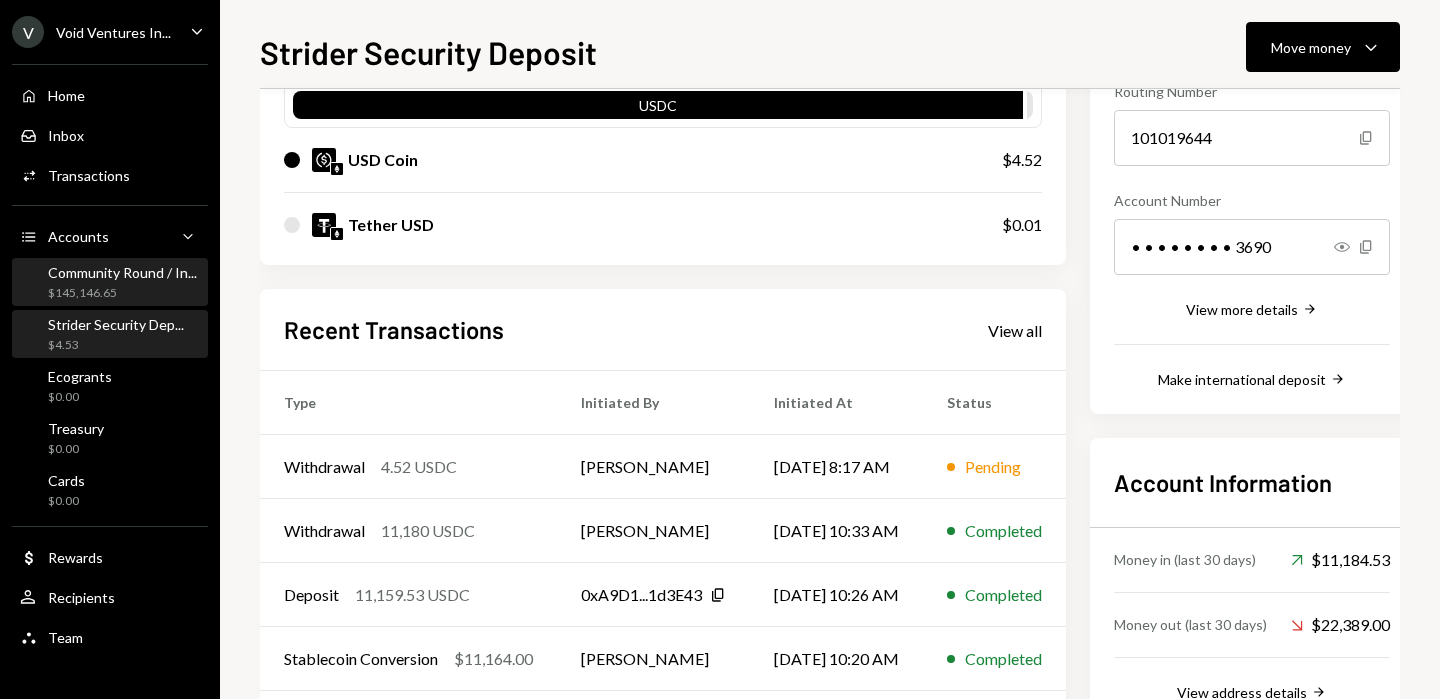 click on "$145,146.65" at bounding box center [122, 293] 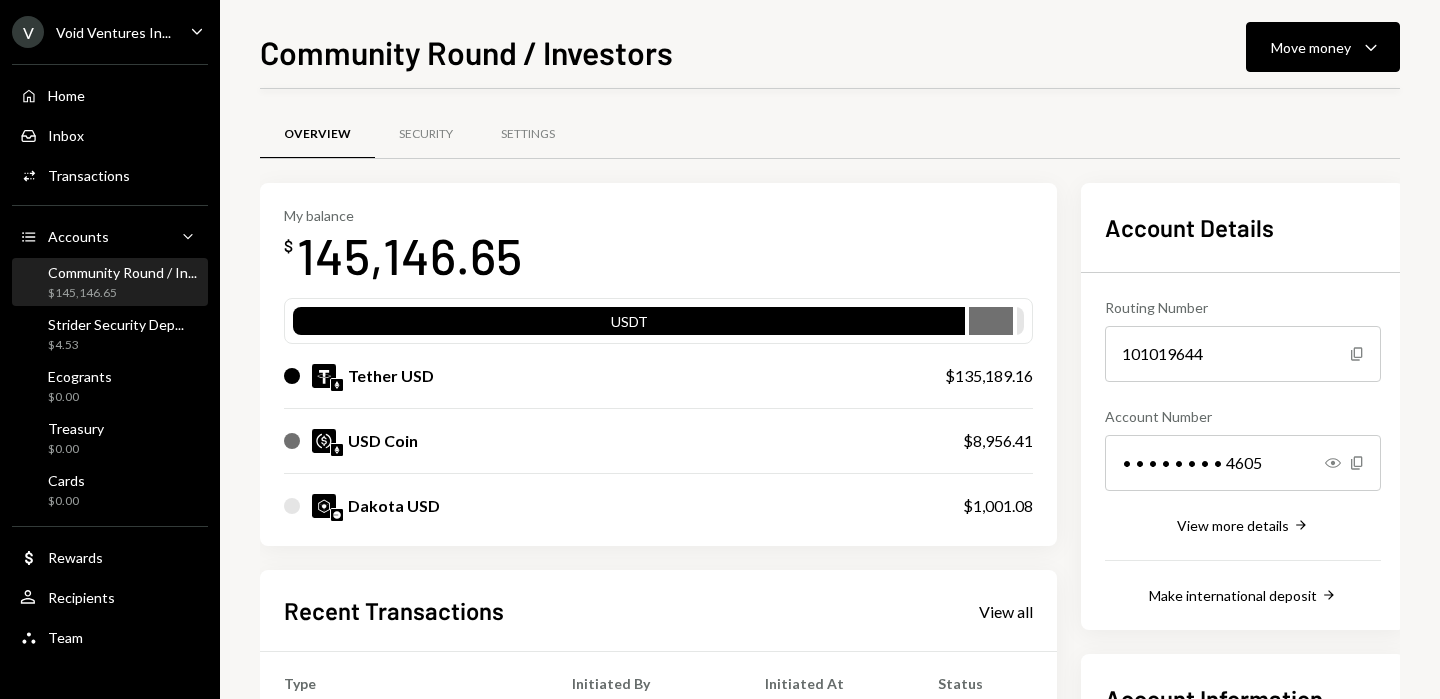 scroll, scrollTop: 0, scrollLeft: 0, axis: both 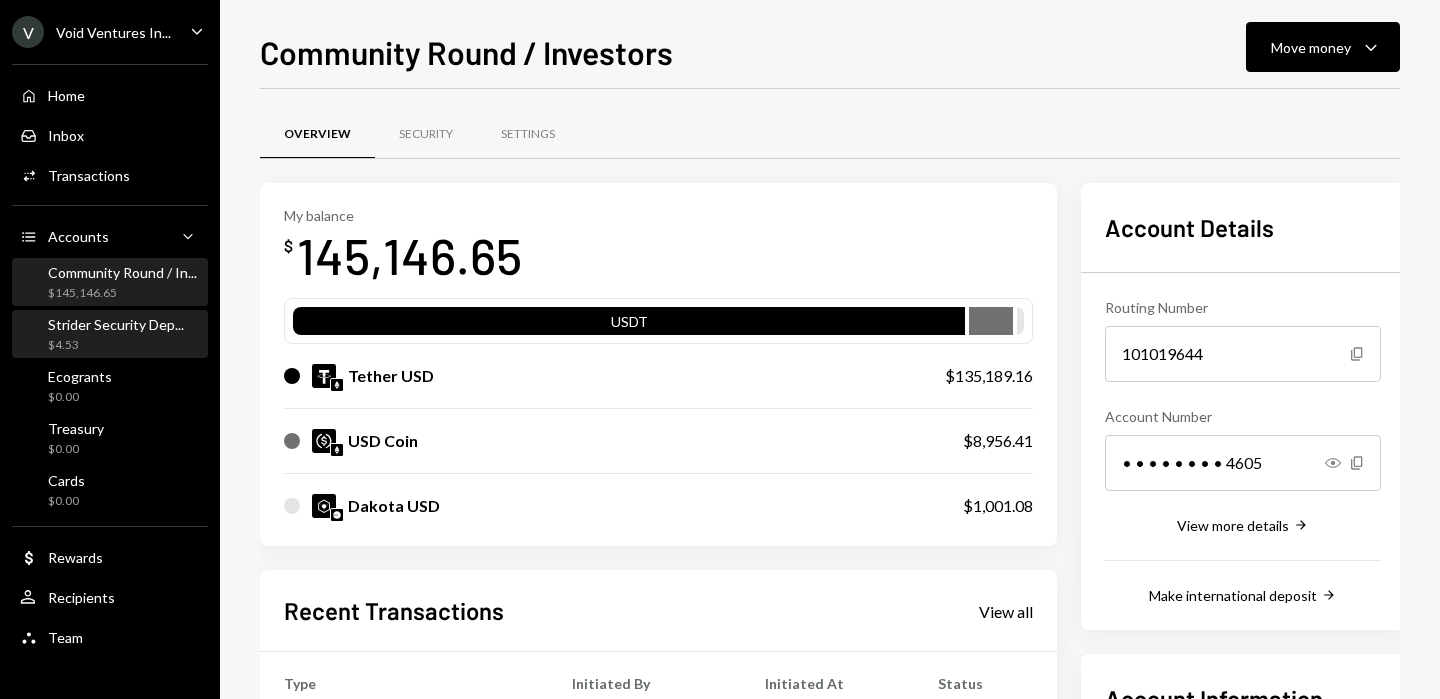 click on "Strider Security Dep... $4.53" at bounding box center (116, 335) 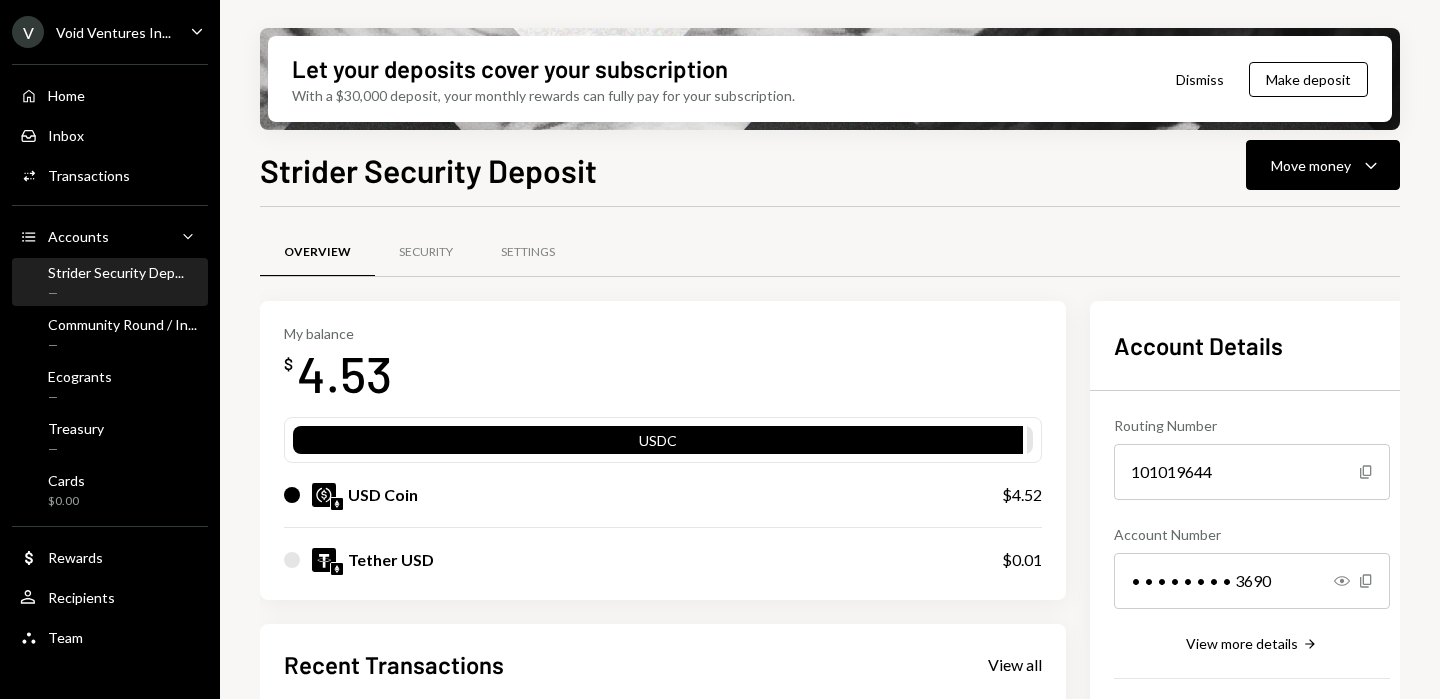 scroll, scrollTop: 0, scrollLeft: 0, axis: both 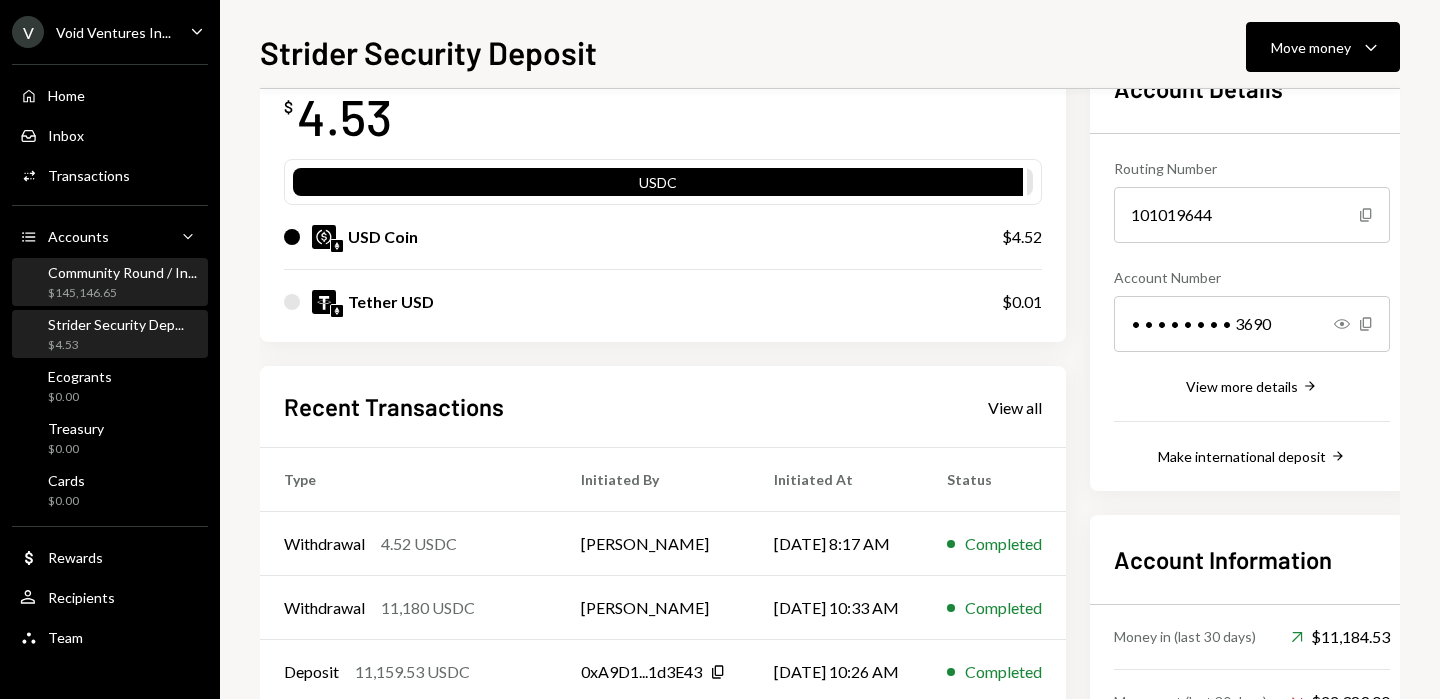click on "Community Round / In..." at bounding box center [122, 272] 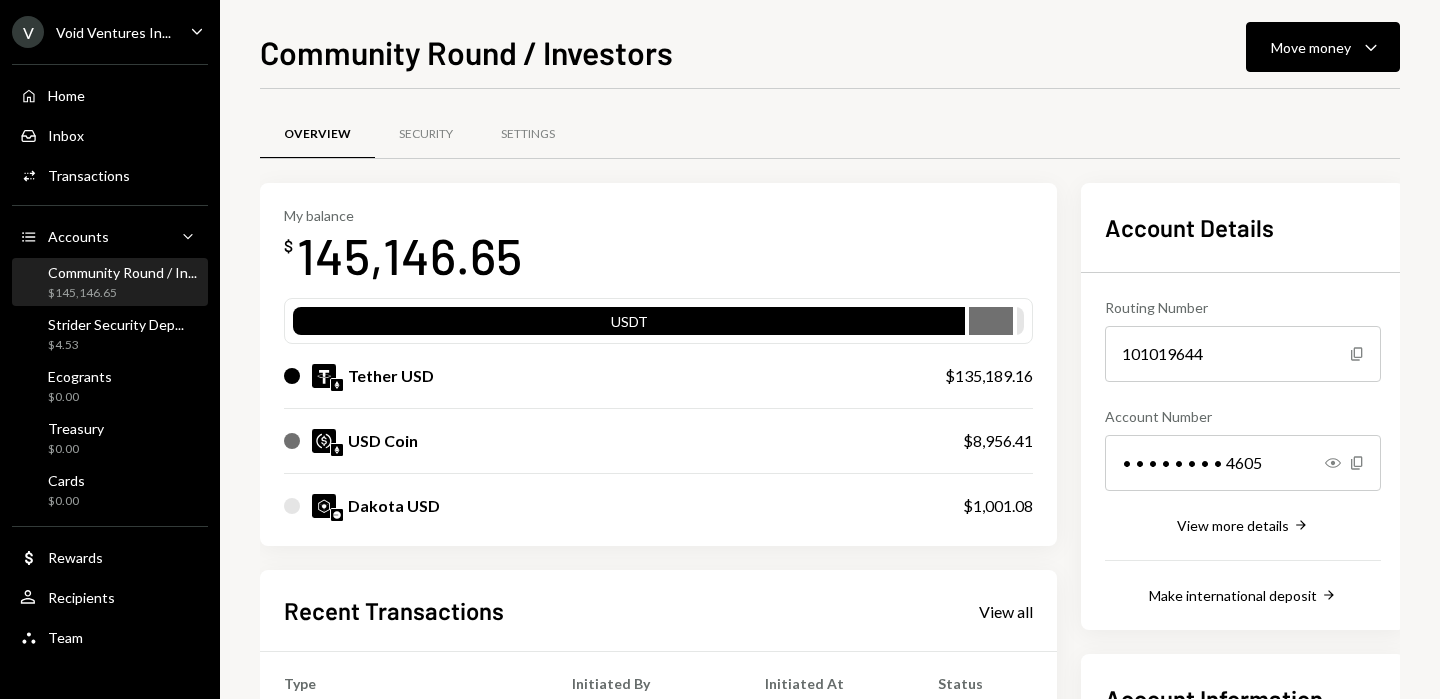 scroll, scrollTop: 0, scrollLeft: 0, axis: both 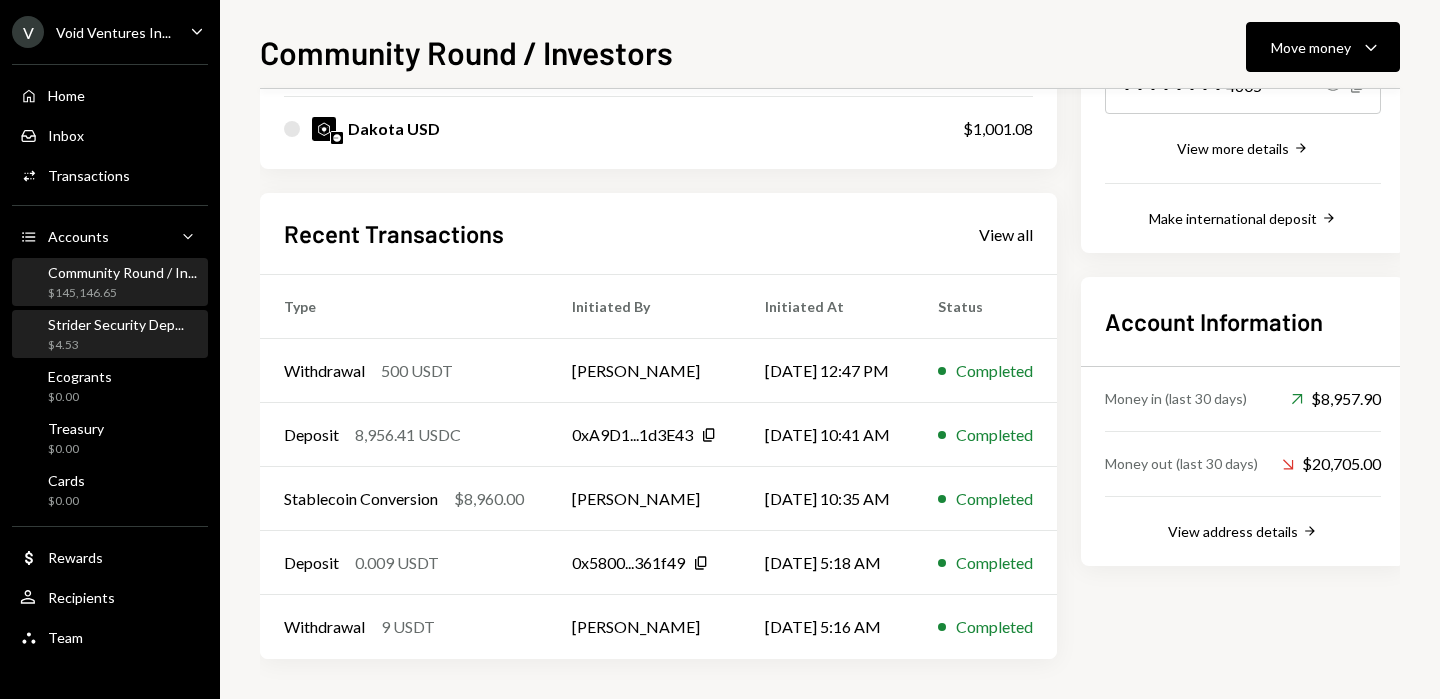 click on "$4.53" at bounding box center [116, 345] 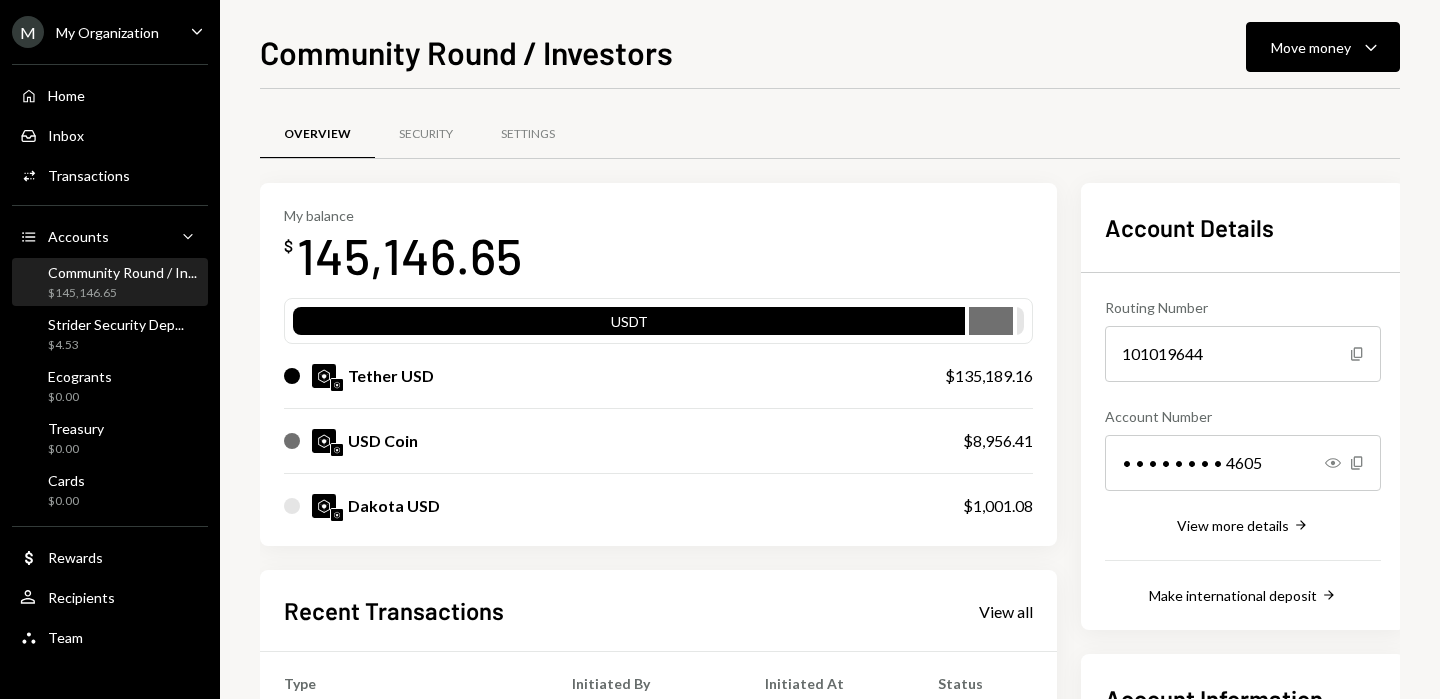 scroll, scrollTop: 0, scrollLeft: 0, axis: both 